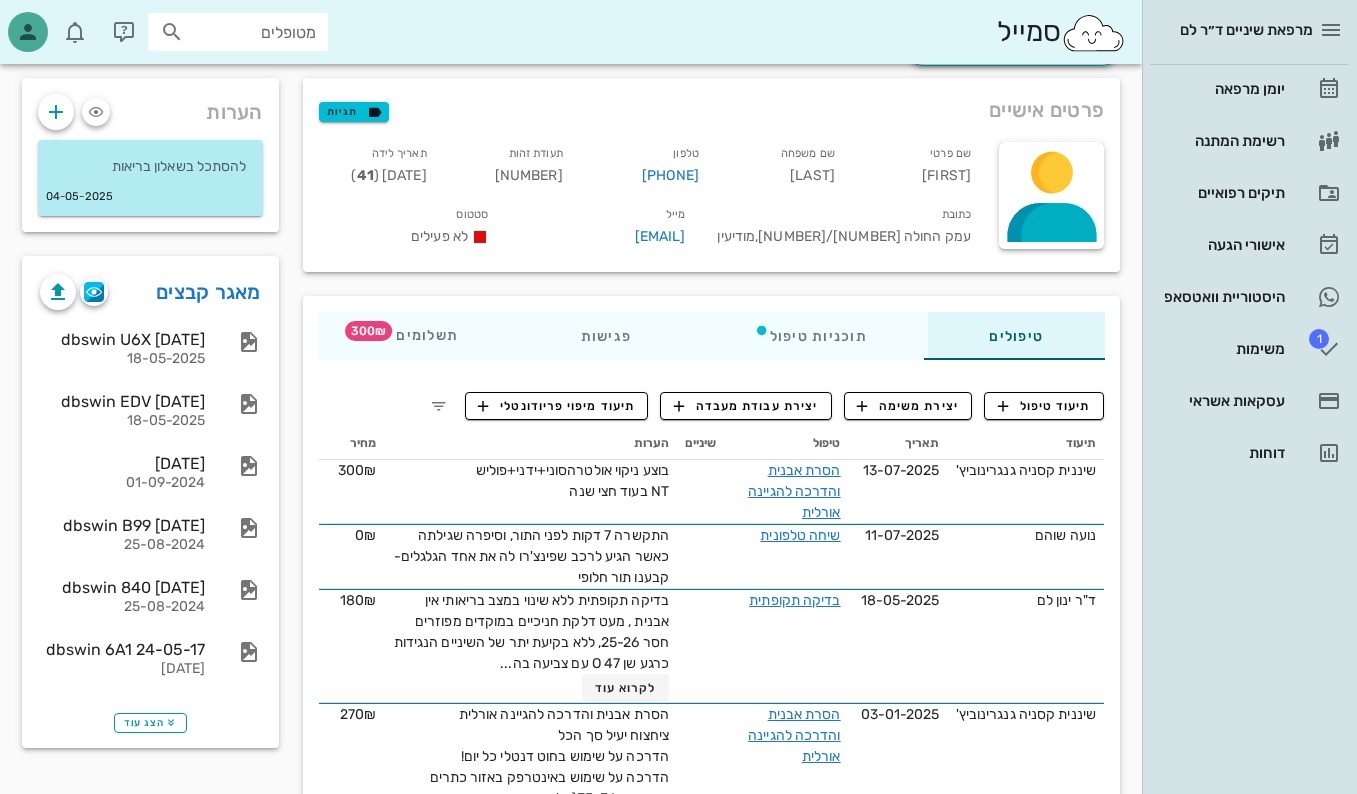 scroll, scrollTop: 0, scrollLeft: 0, axis: both 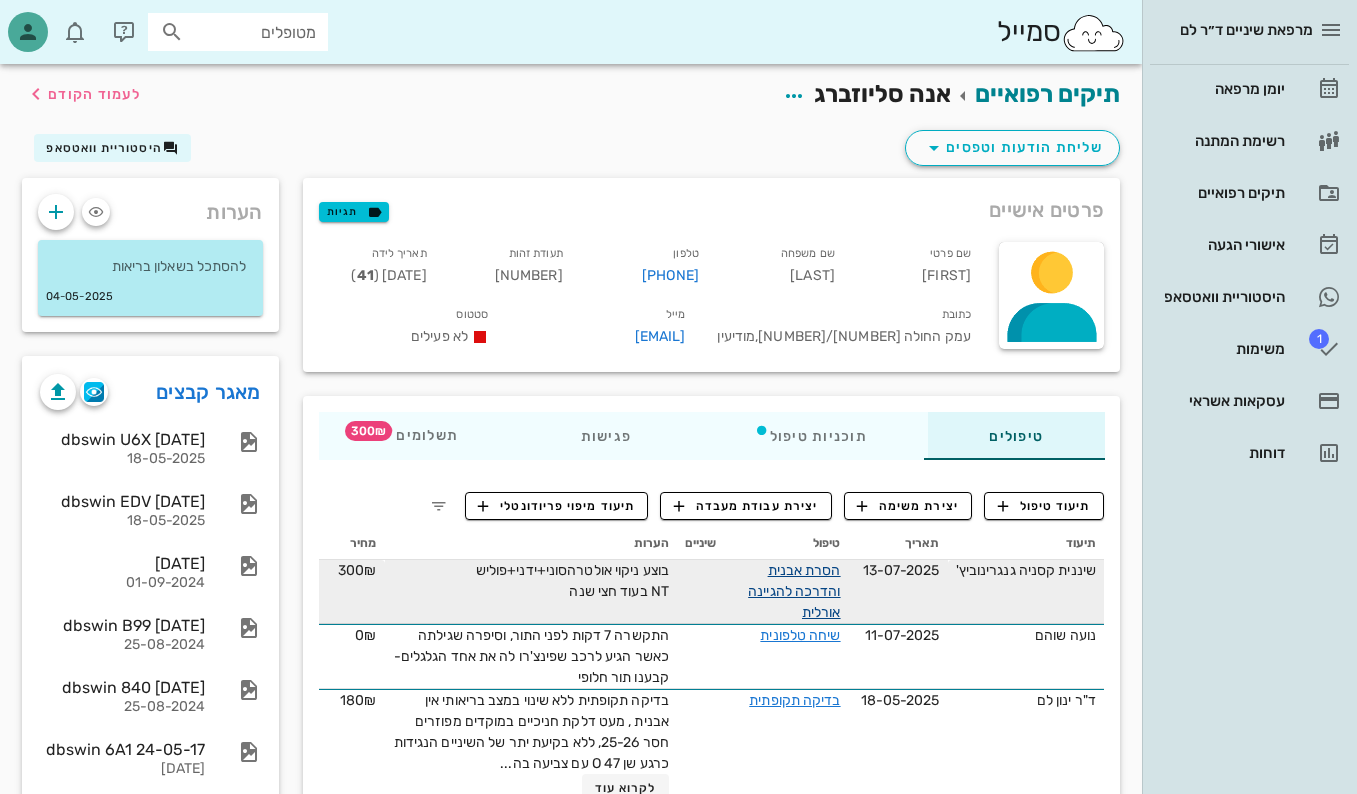 click on "הסרת אבנית והדרכה להגיינה אורלית" at bounding box center [794, 591] 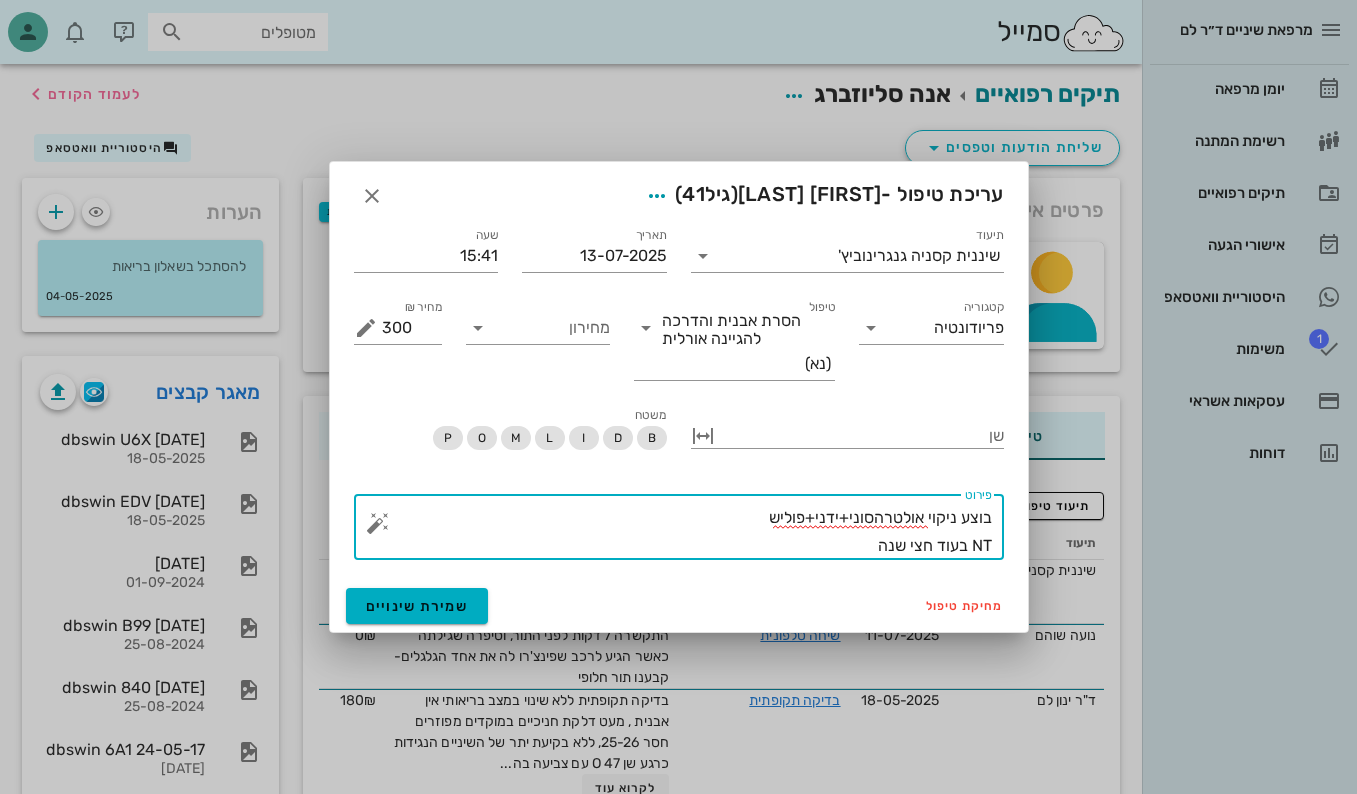 click on "בוצע ניקוי אולטרהסוני+ידני+פוליש
NT בעוד חצי שנה" at bounding box center (687, 532) 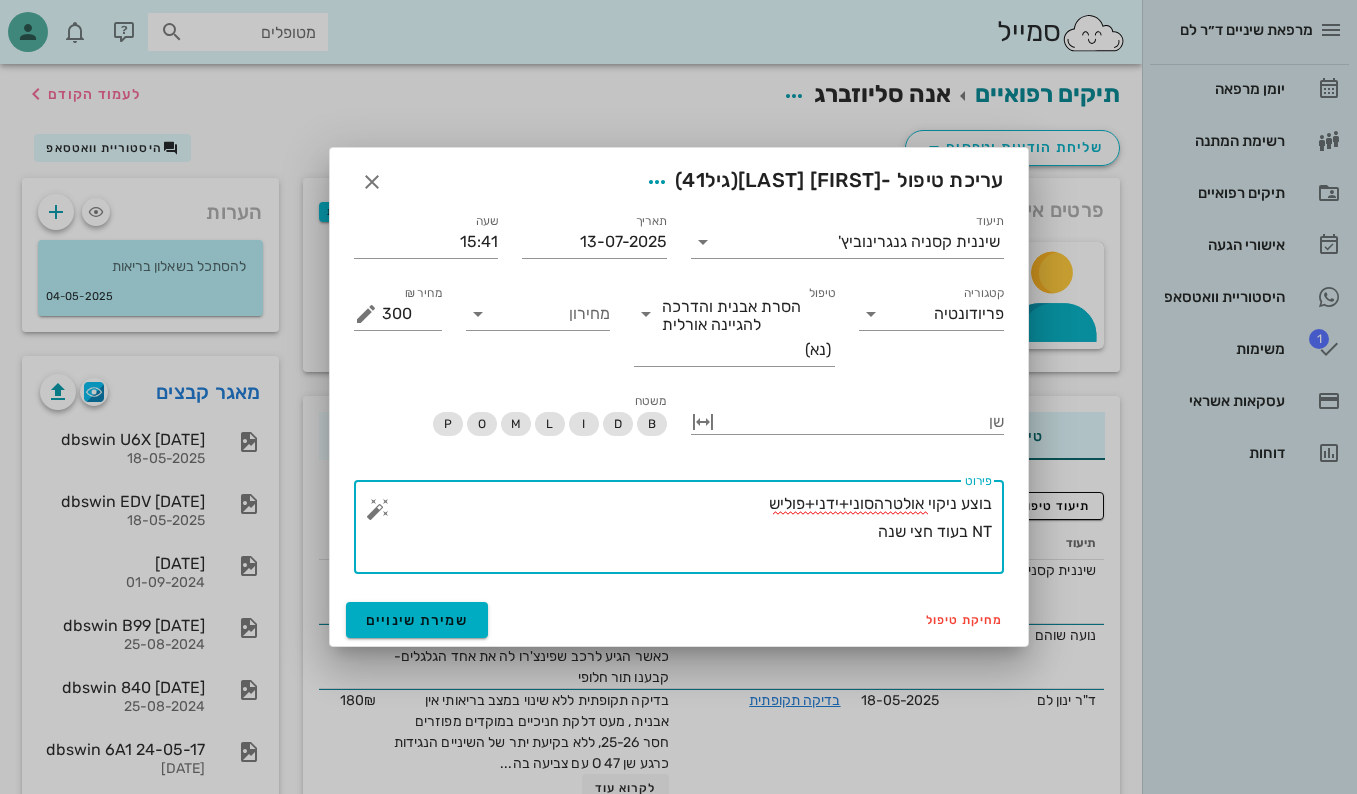 click on "בוצע ניקוי אולטרהסוני+ידני+פוליש
NT בעוד חצי שנה" at bounding box center [687, 532] 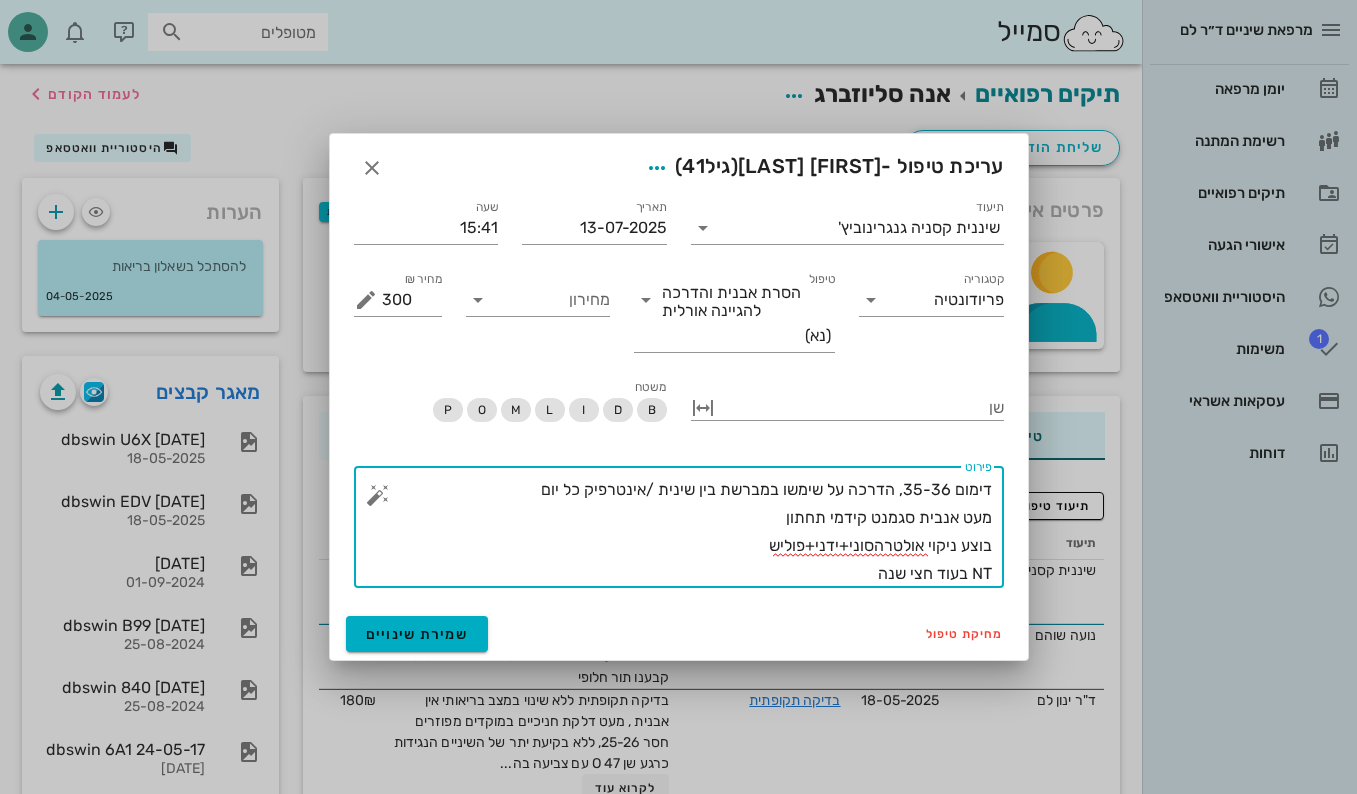 type on "דימום 35-36, הדרכה על שימשו במברשת בין שינית /אינטרפיק כל יום
מעט אנבית סגמנט קידמי תחתון
בוצע ניקוי אולטרהסוני+ידני+פוליש
NT בעוד חצי שנה" 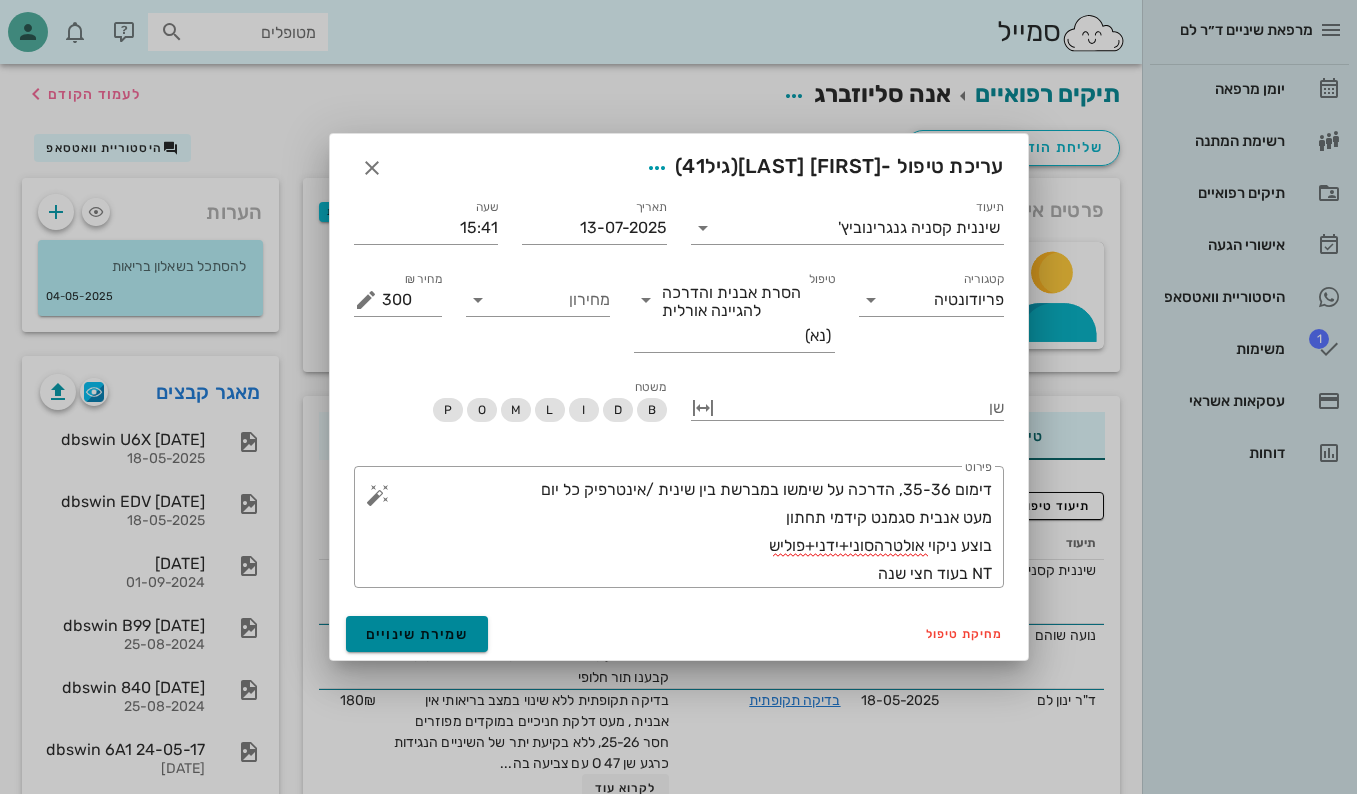 click on "שמירת שינויים" at bounding box center [417, 634] 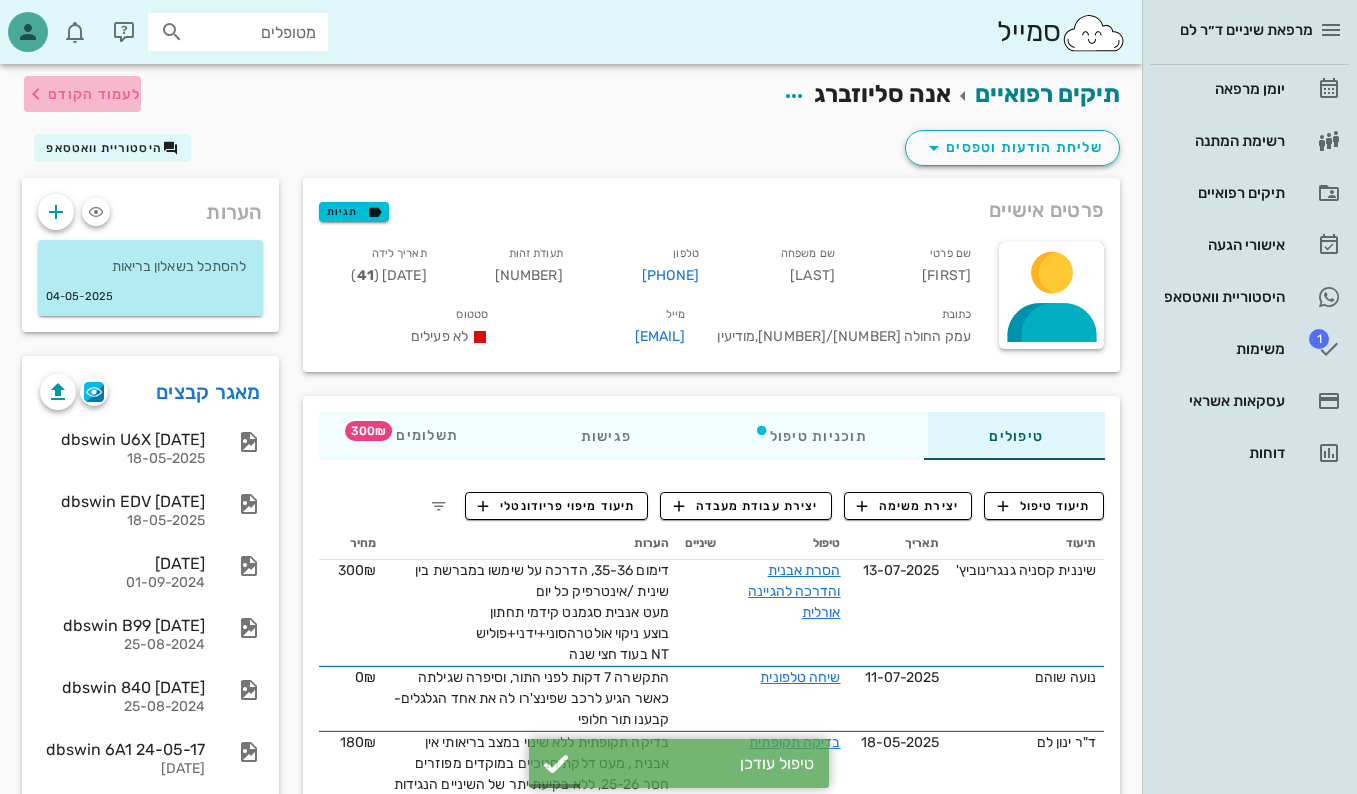 click on "לעמוד הקודם" at bounding box center [94, 94] 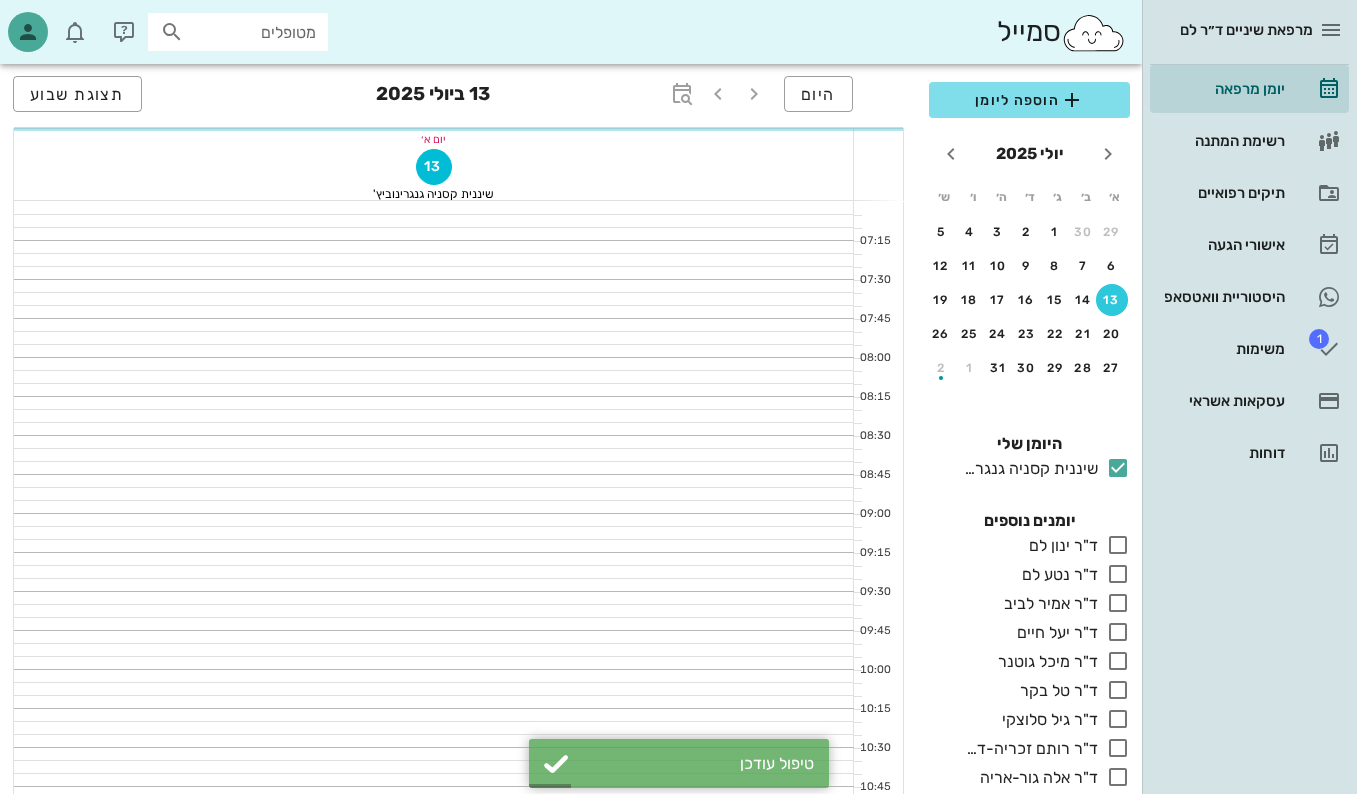 scroll, scrollTop: 1100, scrollLeft: 0, axis: vertical 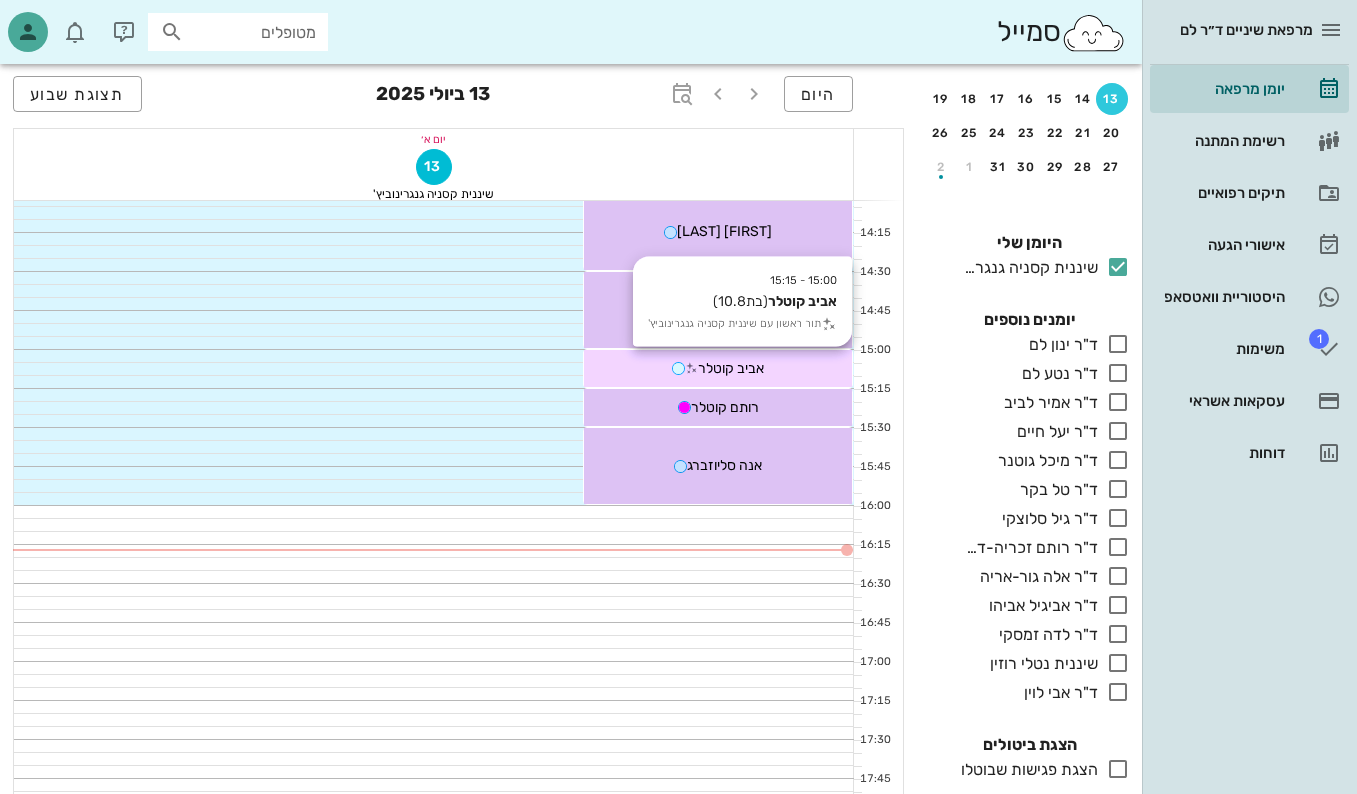 click on "אביב קוטלר" at bounding box center (718, 368) 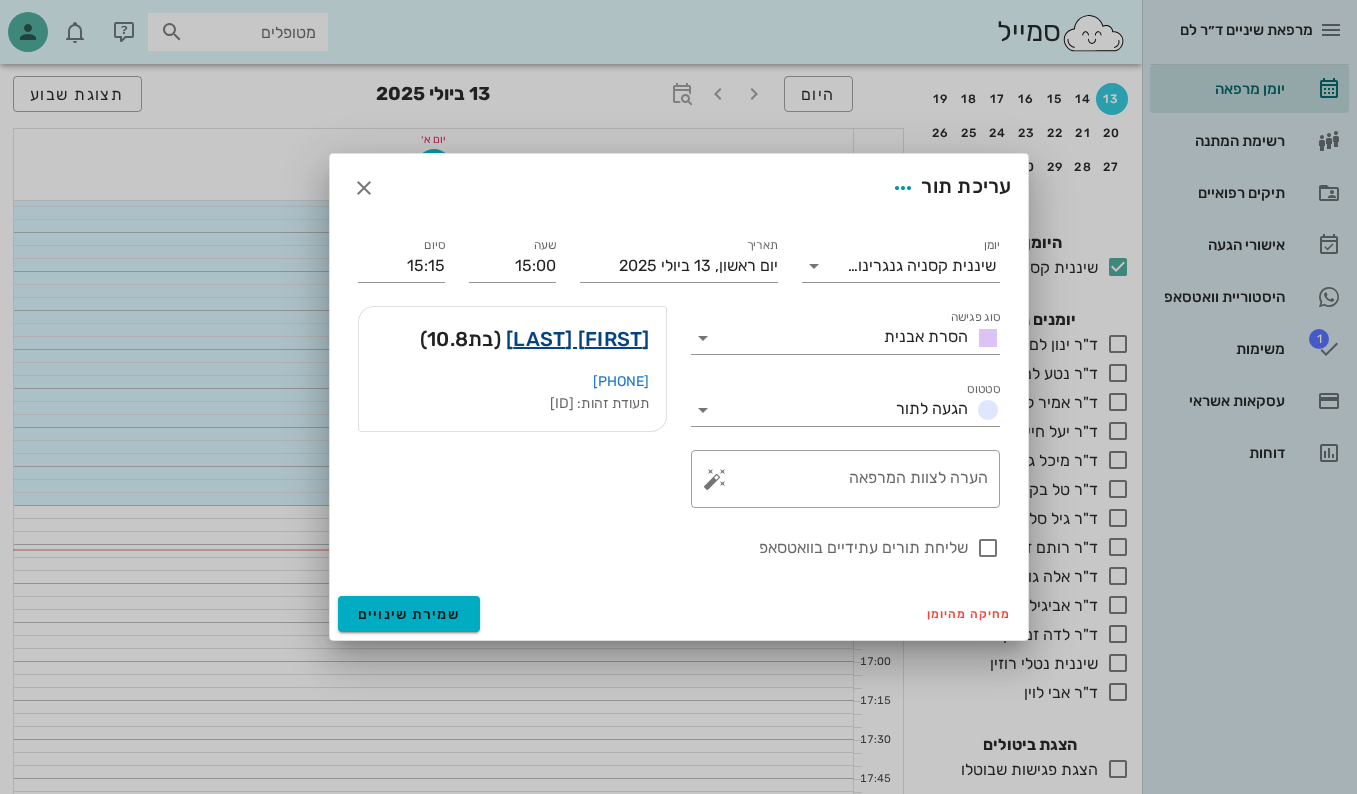 click on "[FIRST]
[LAST]" at bounding box center (578, 339) 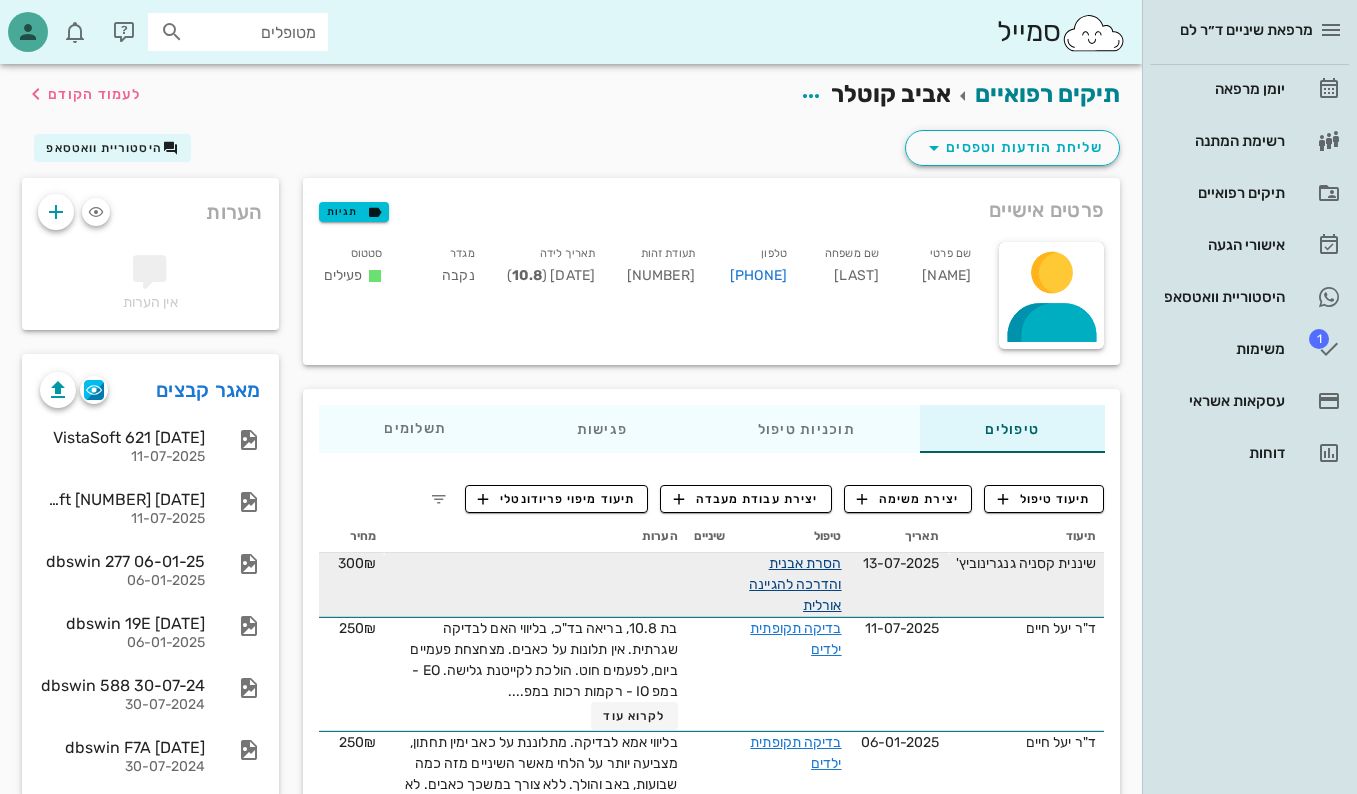 click on "הסרת אבנית והדרכה להגיינה אורלית" at bounding box center (795, 584) 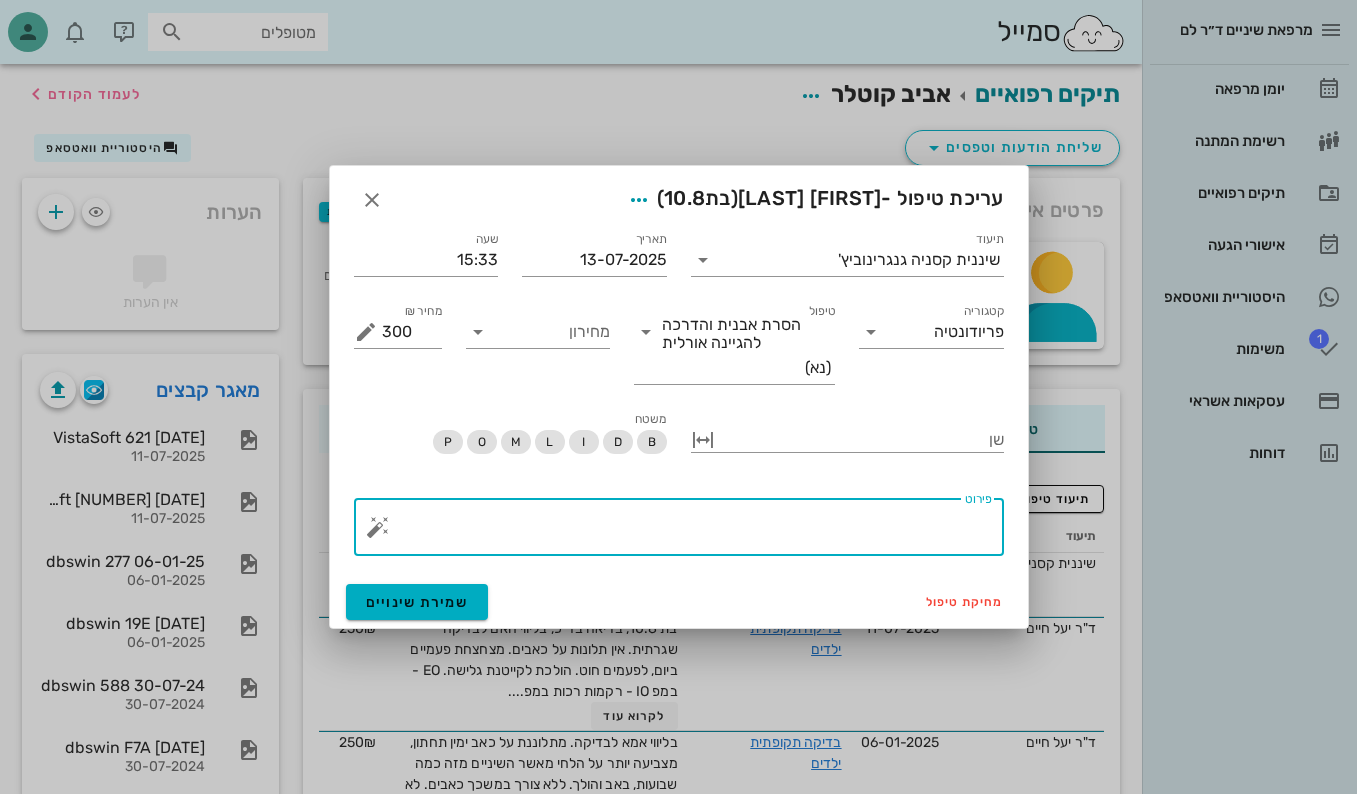 click on "פירוט" at bounding box center [687, 532] 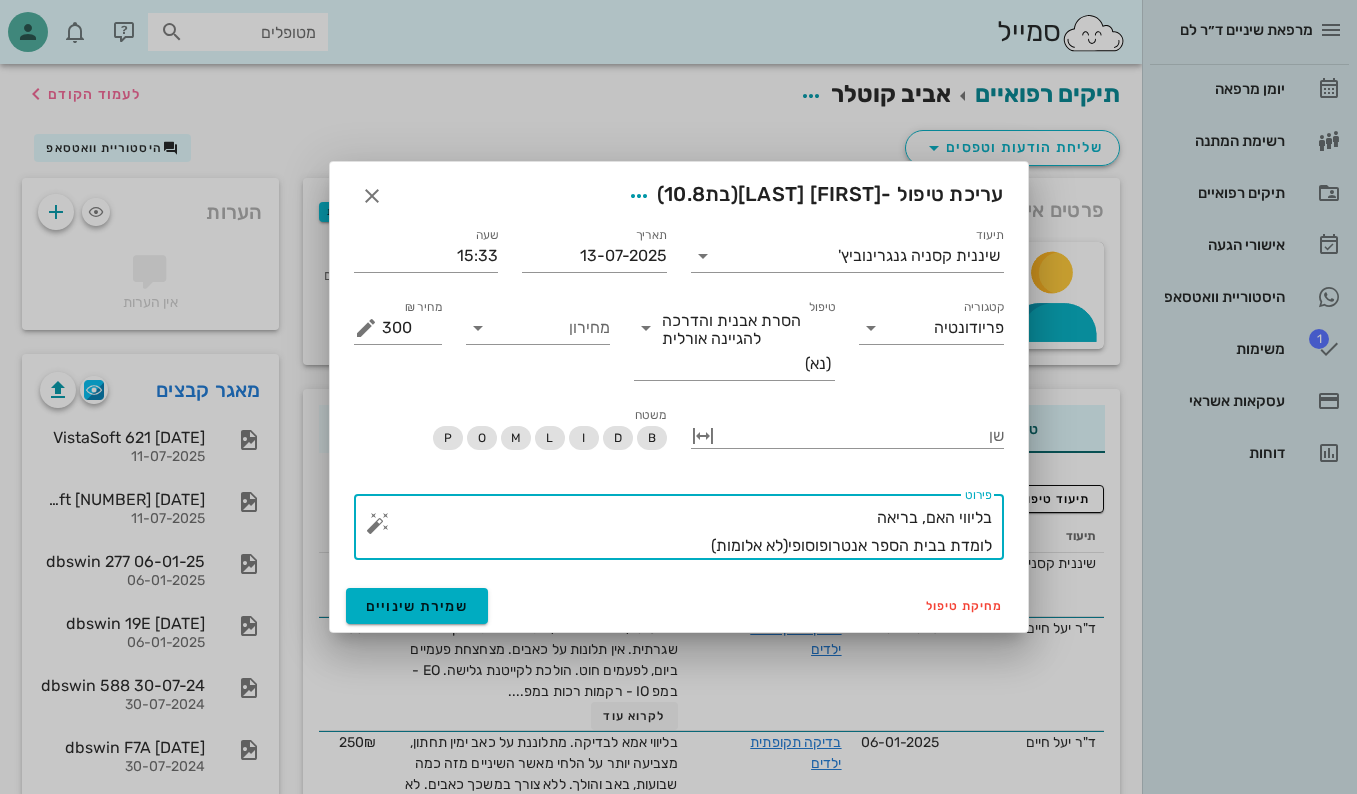 click on "בליווי האם, בריאה
לומדת בבית הספר אנטרופוסופי(לא אלומות)" at bounding box center [687, 532] 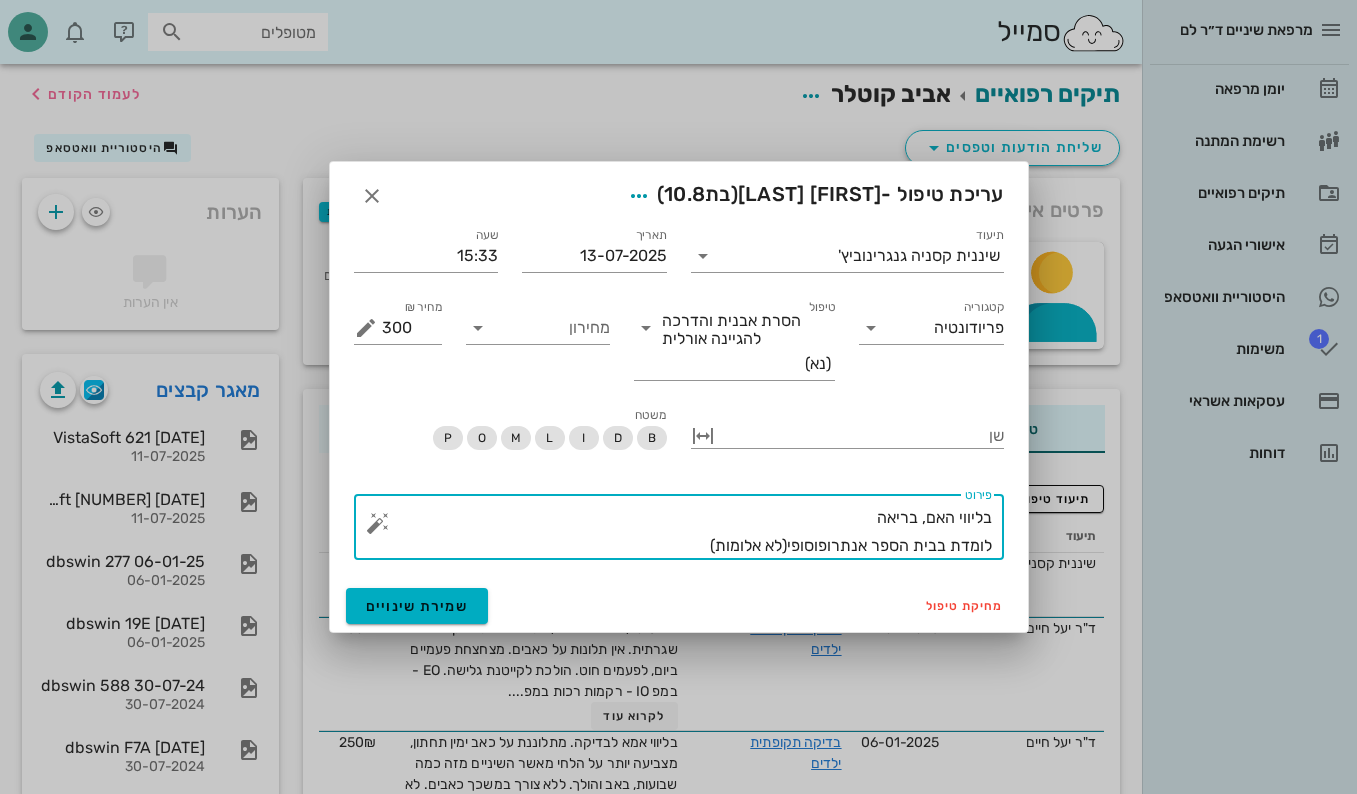 click on "בליווי האם, בריאה
לומדת בבית הספר אנתרופוסופי(לא אלומות)" at bounding box center (687, 532) 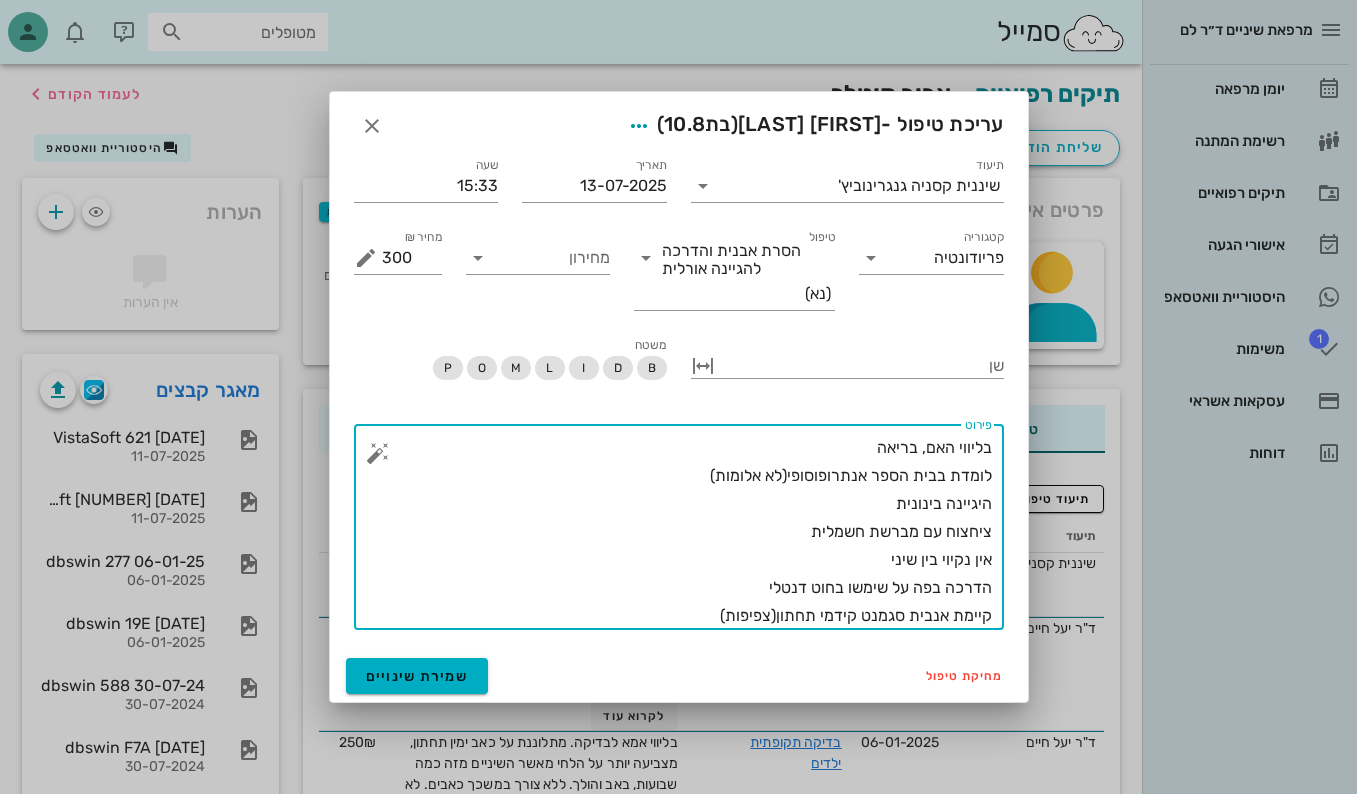click on "בליווי האם, בריאה
לומדת בבית הספר אנתרופוסופי(לא אלומות)
היגיינה בינונית
ציחצוח עם מברשת חשמלית
אין נקיוי בין שיני
הדרכה בפה על שימשו בחוט דנטלי
קיימת אנבית סגמנט קידמי תחתון(צפיפות)" at bounding box center [687, 532] 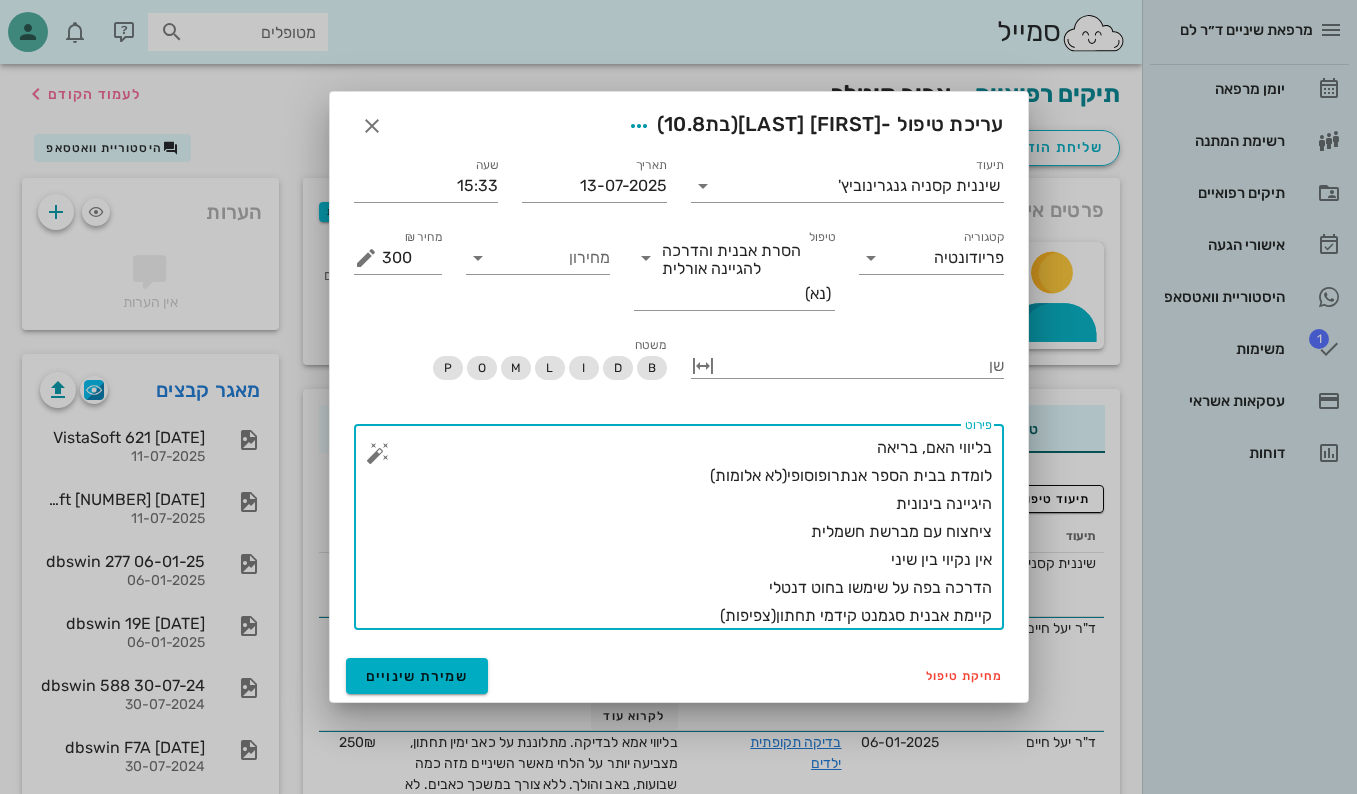 click on "בליווי האם, בריאה
לומדת בבית הספר אנתרופוסופי(לא אלומות)
היגיינה בינונית
ציחצוח עם מברשת חשמלית
אין נקיוי בין שיני
הדרכה בפה על שימשו בחוט דנטלי
קיימת אבנית סגמנט קידמי תחתון(צפיפות)" at bounding box center [687, 532] 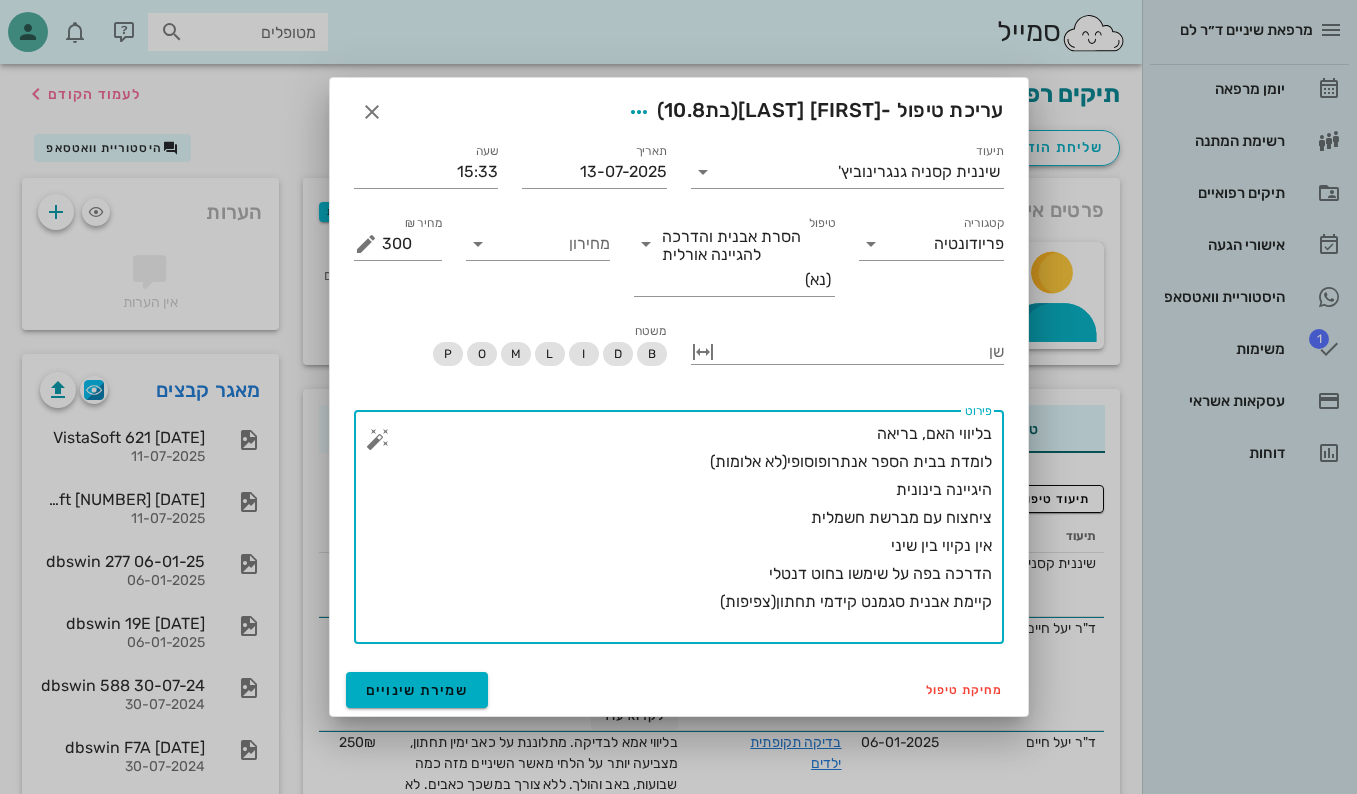 paste on "בוצע ניקוי אולטרהסוני+ידני+פוליש
NT בעוד חצי שנה" 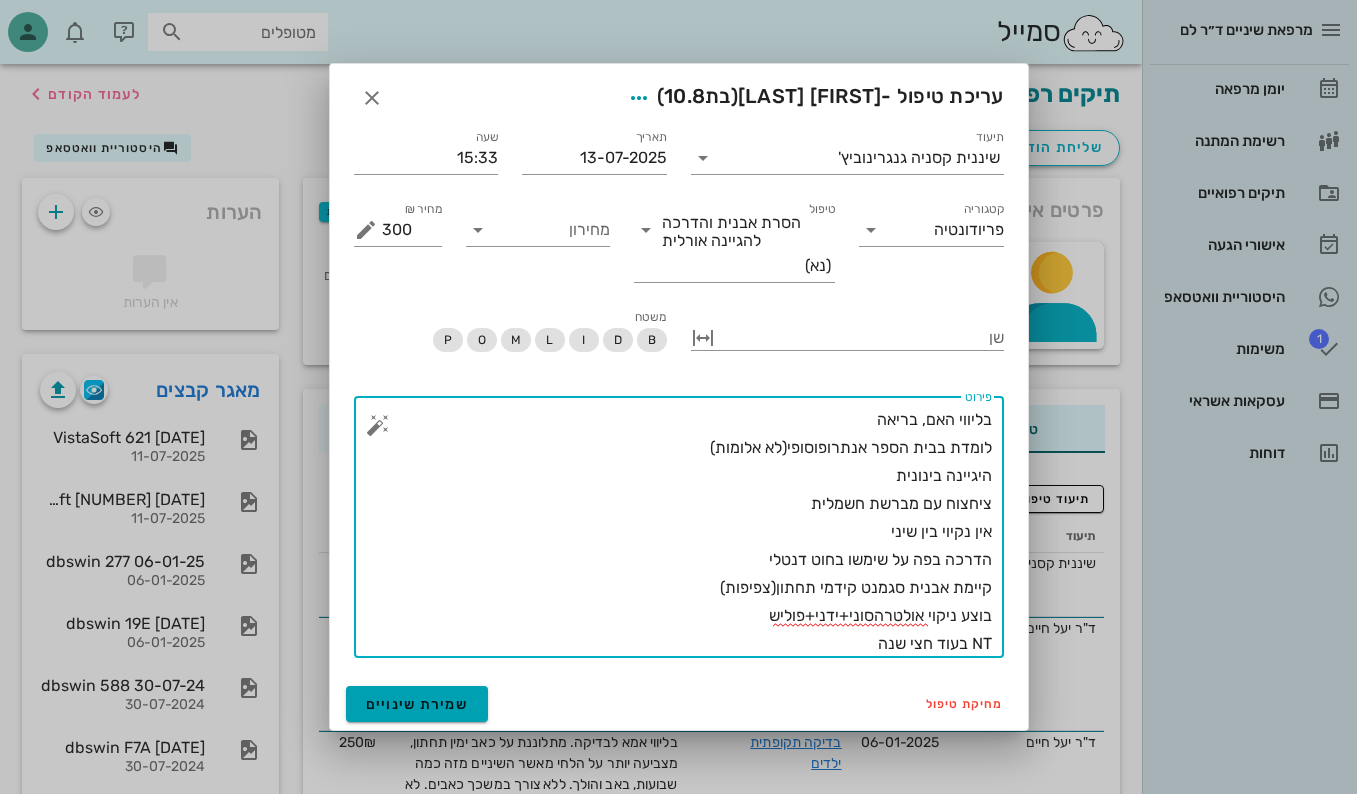 type on "בליווי האם, בריאה
לומדת בבית הספר אנתרופוסופי(לא אלומות)
היגיינה בינונית
ציחצוח עם מברשת חשמלית
אין נקיוי בין שיני
הדרכה בפה על שימשו בחוט דנטלי
קיימת אבנית סגמנט קידמי תחתון(צפיפות)
בוצע ניקוי אולטרהסוני+ידני+פוליש
NT בעוד חצי שנה" 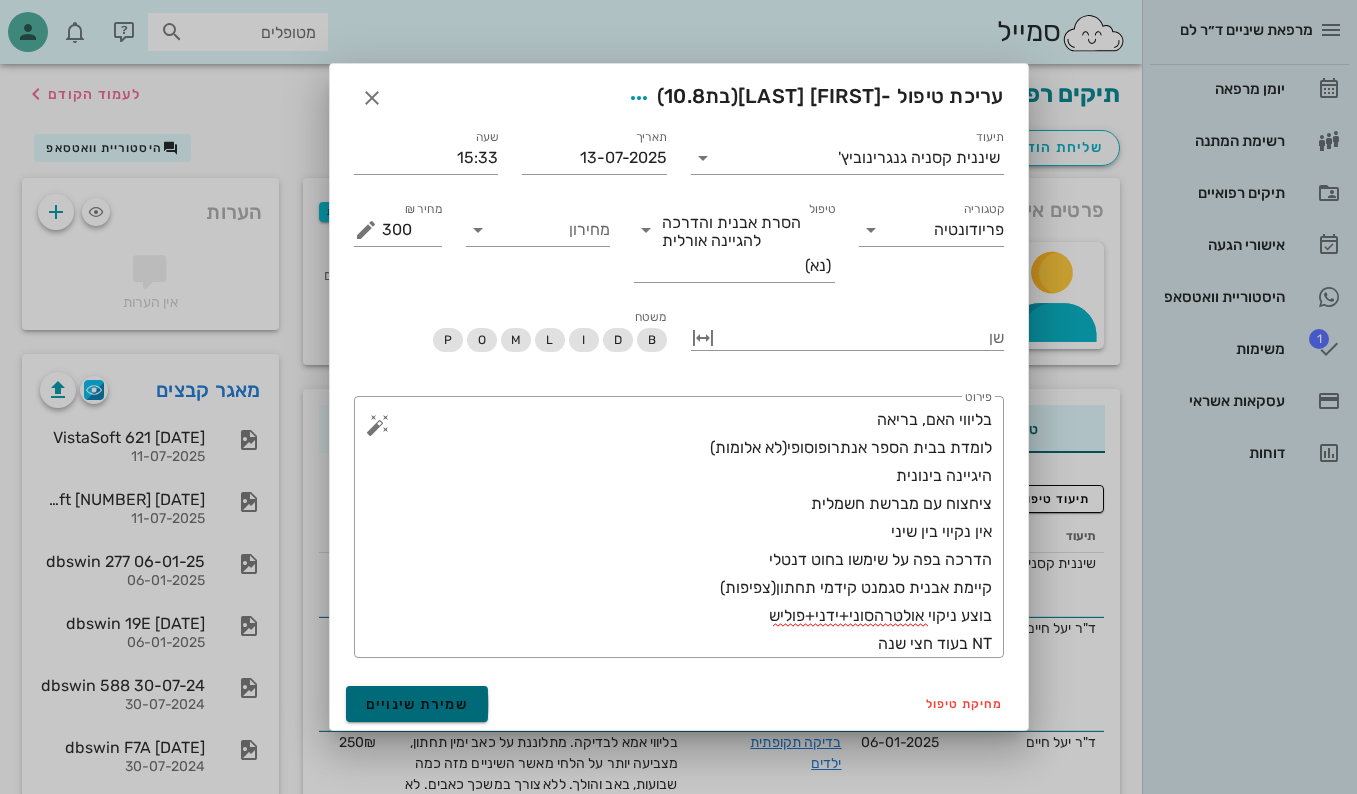 click on "שמירת שינויים" at bounding box center (417, 704) 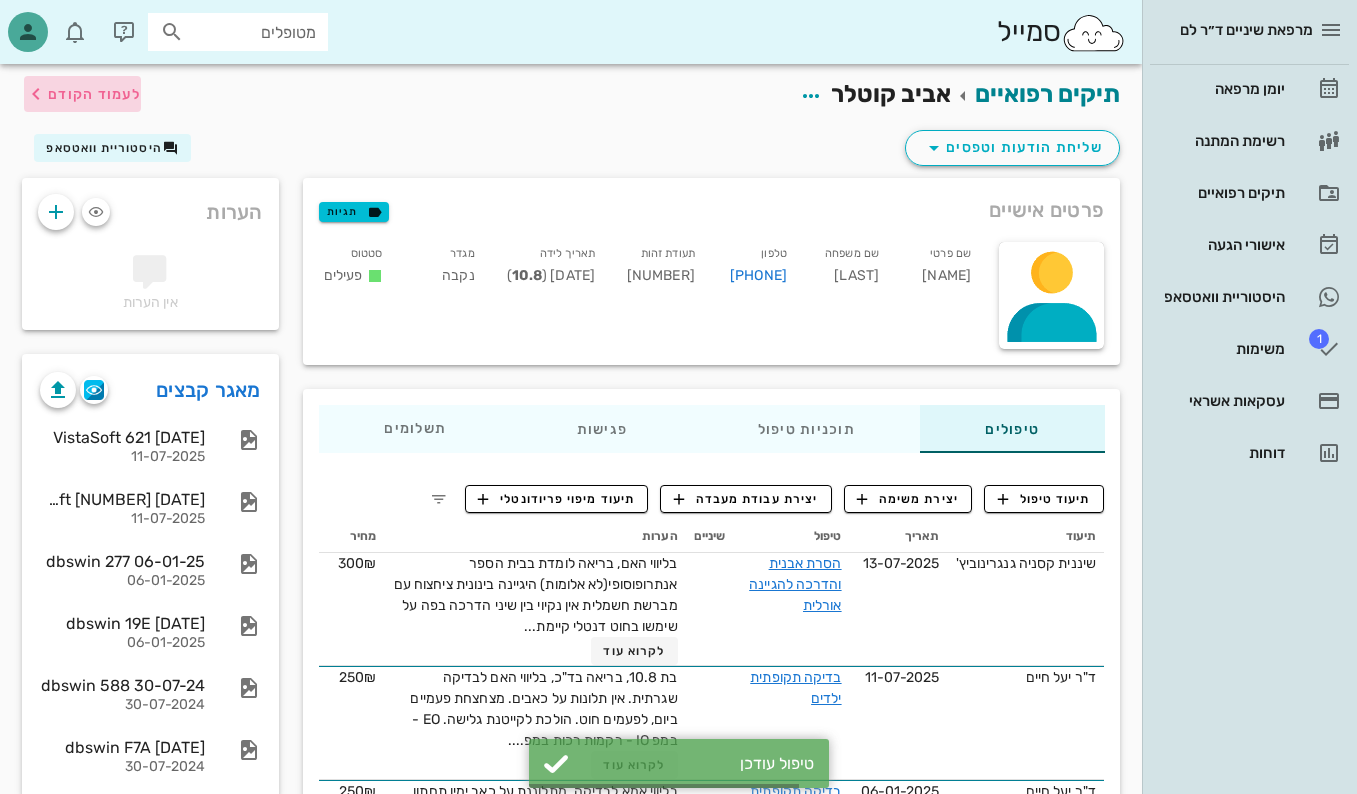 click on "לעמוד הקודם" at bounding box center (94, 94) 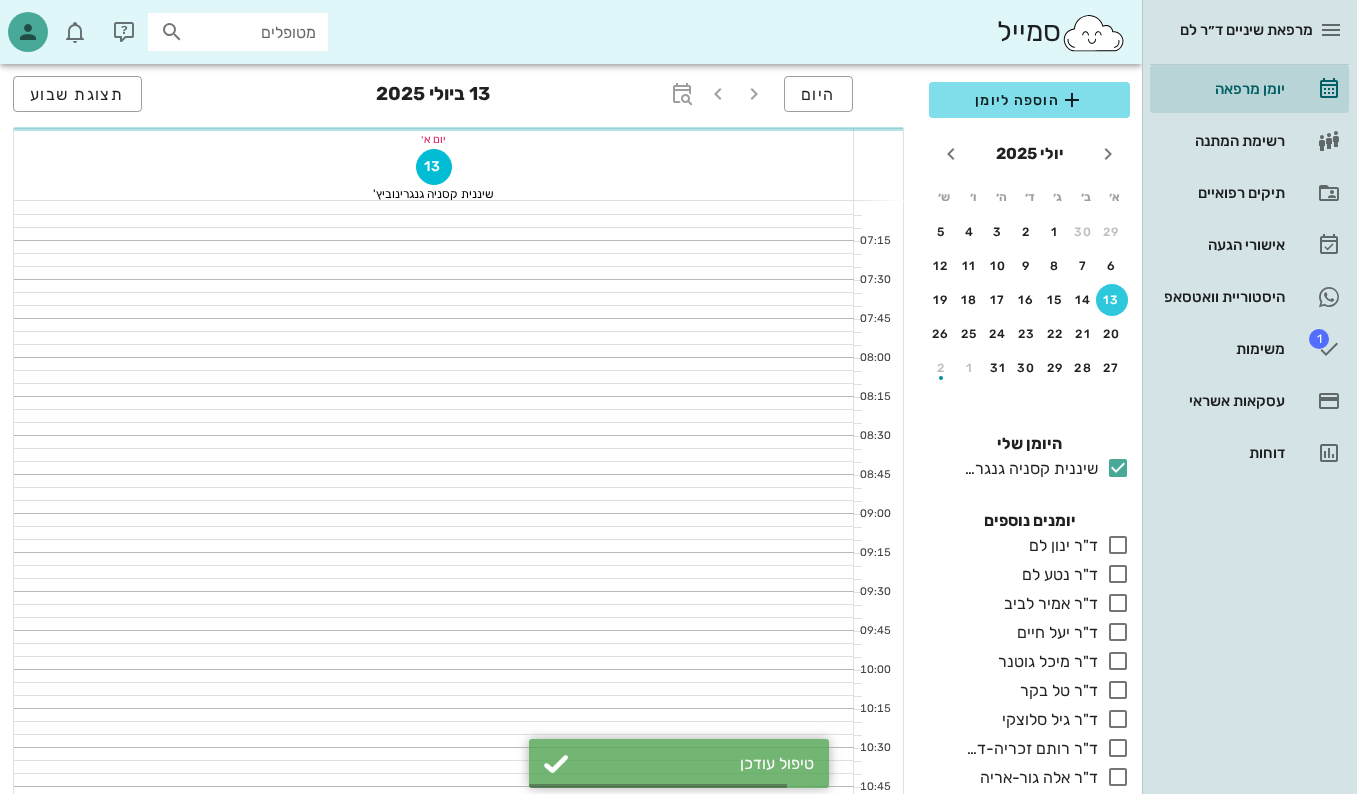 scroll, scrollTop: 1100, scrollLeft: 0, axis: vertical 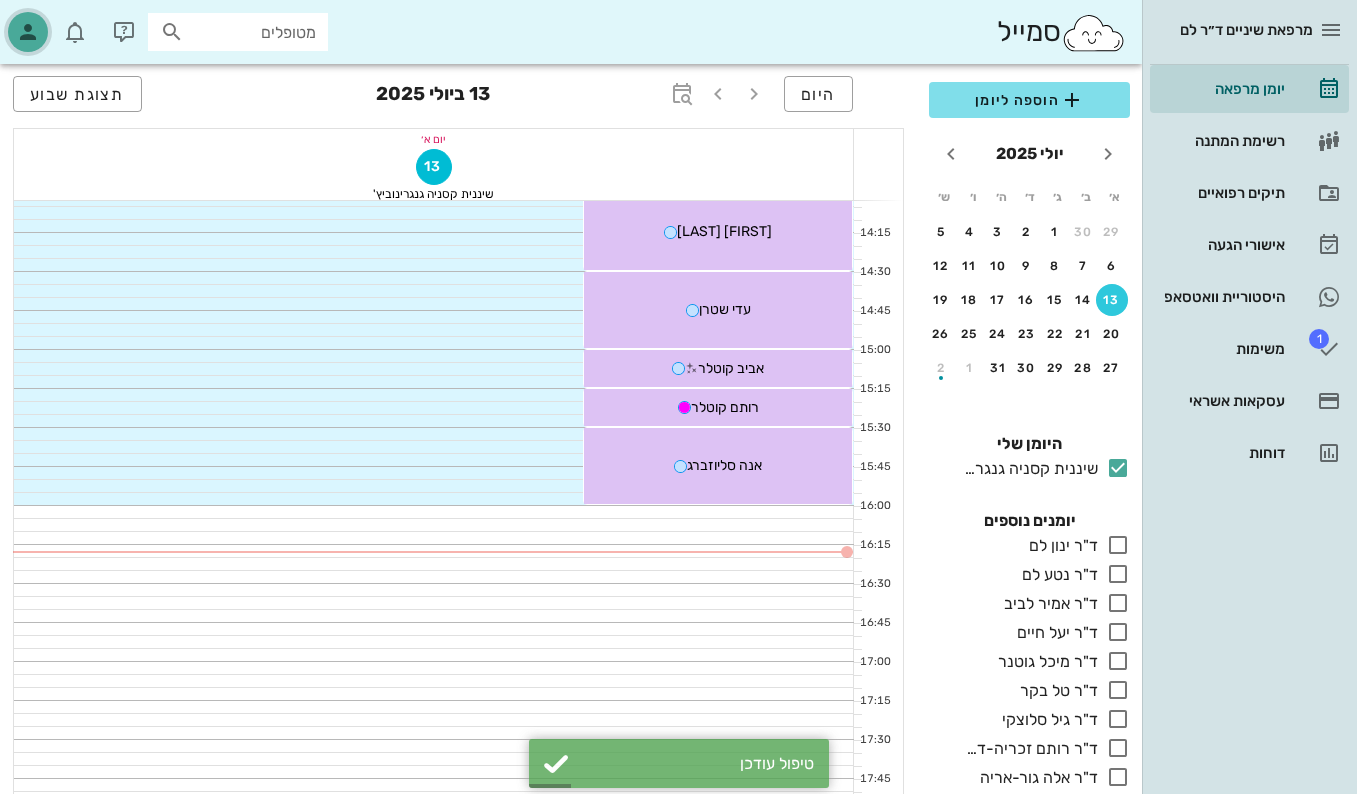 click at bounding box center [28, 32] 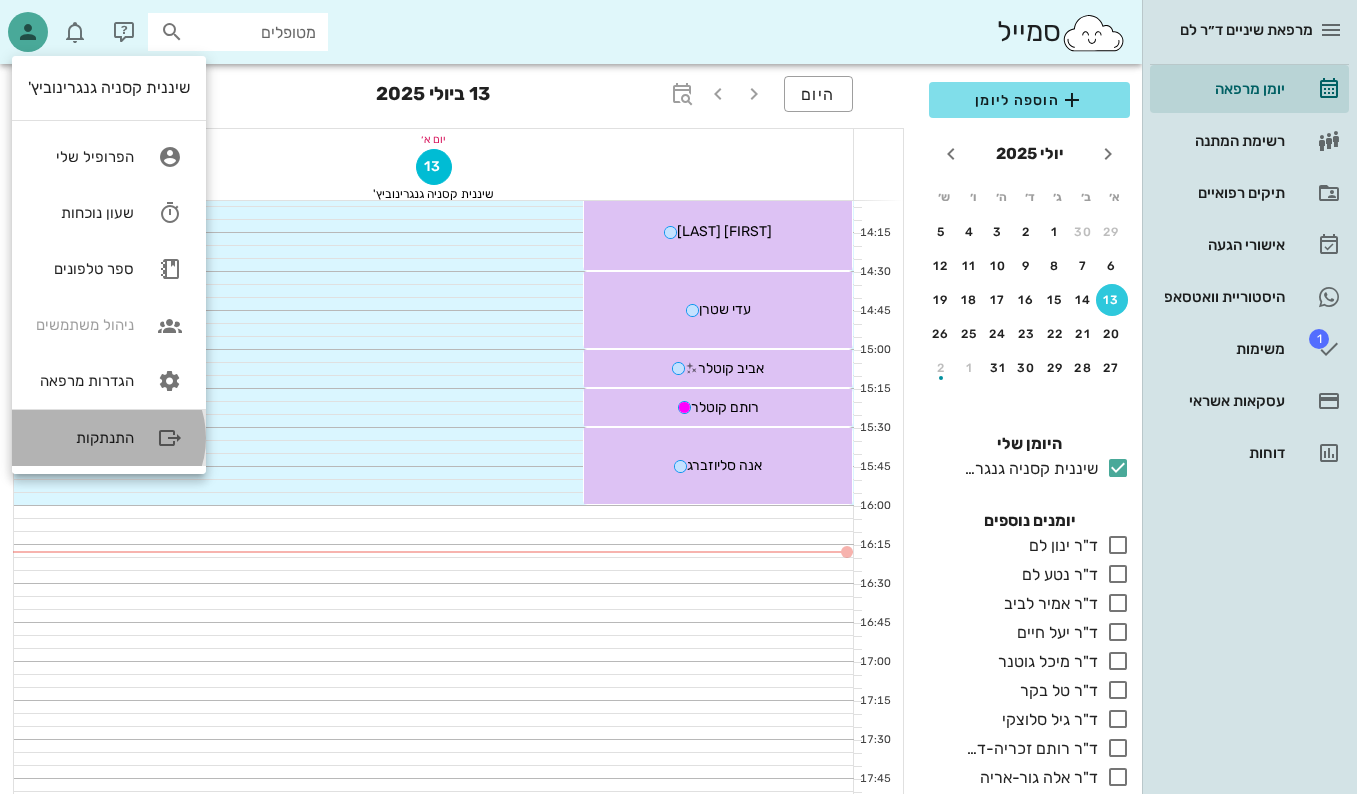 click on "התנתקות" at bounding box center (109, 438) 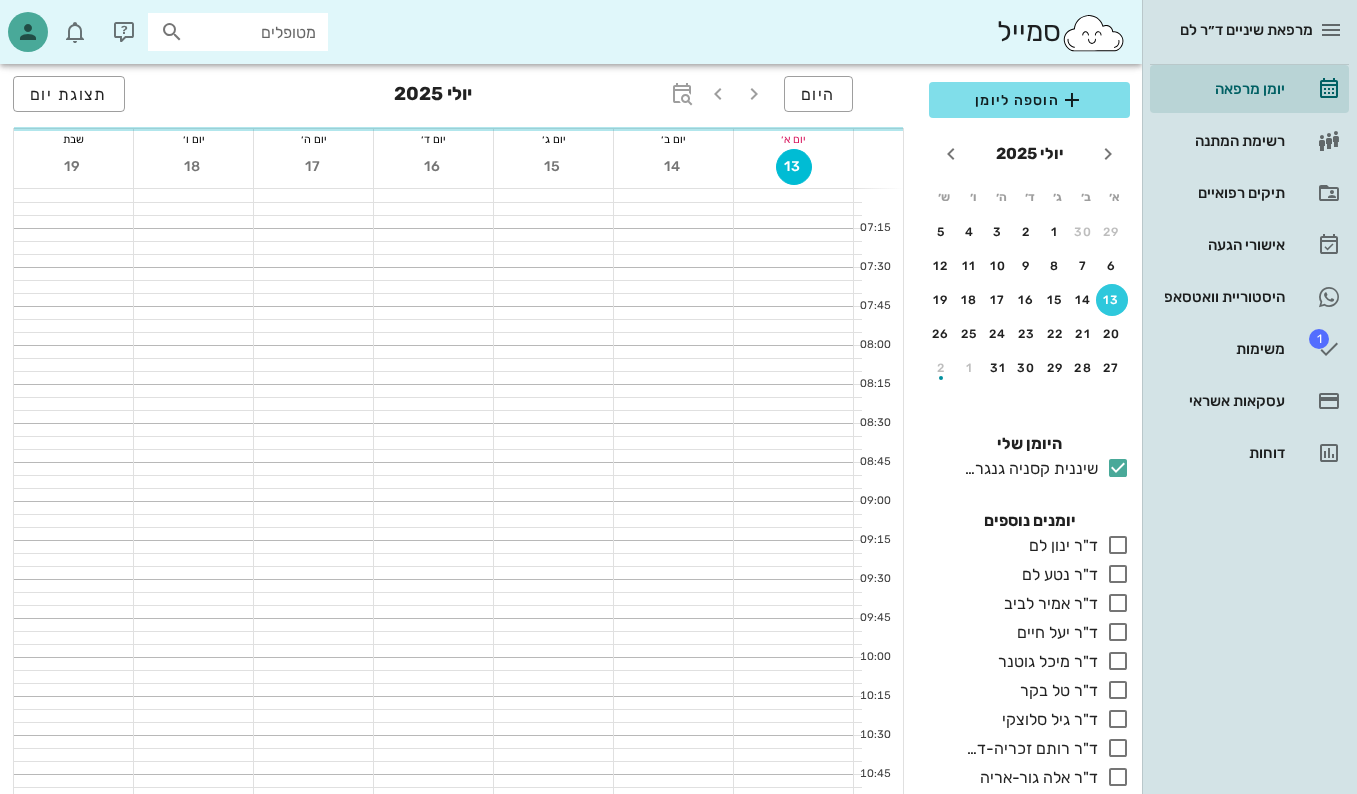 scroll, scrollTop: 0, scrollLeft: 0, axis: both 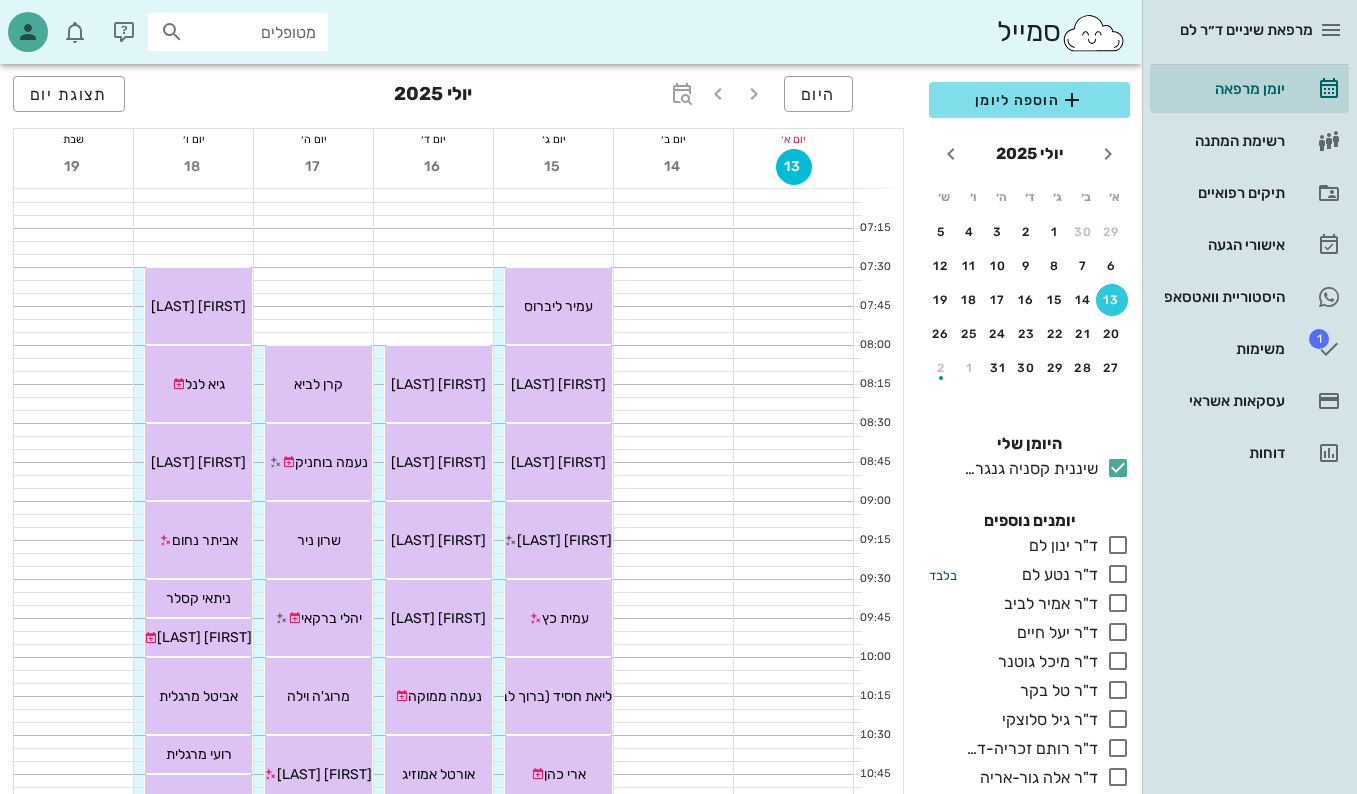 click on "בלבד" at bounding box center (943, 575) 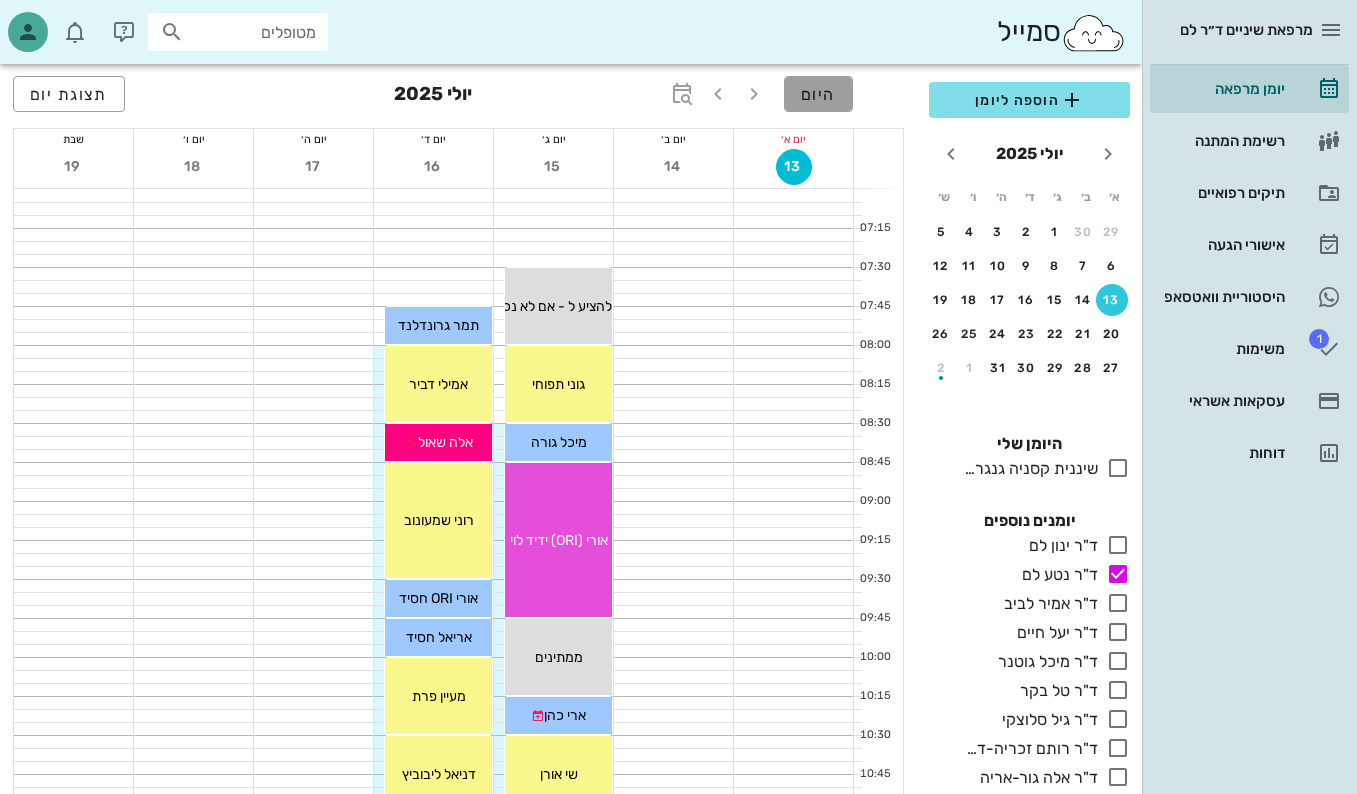 click on "היום" at bounding box center (818, 94) 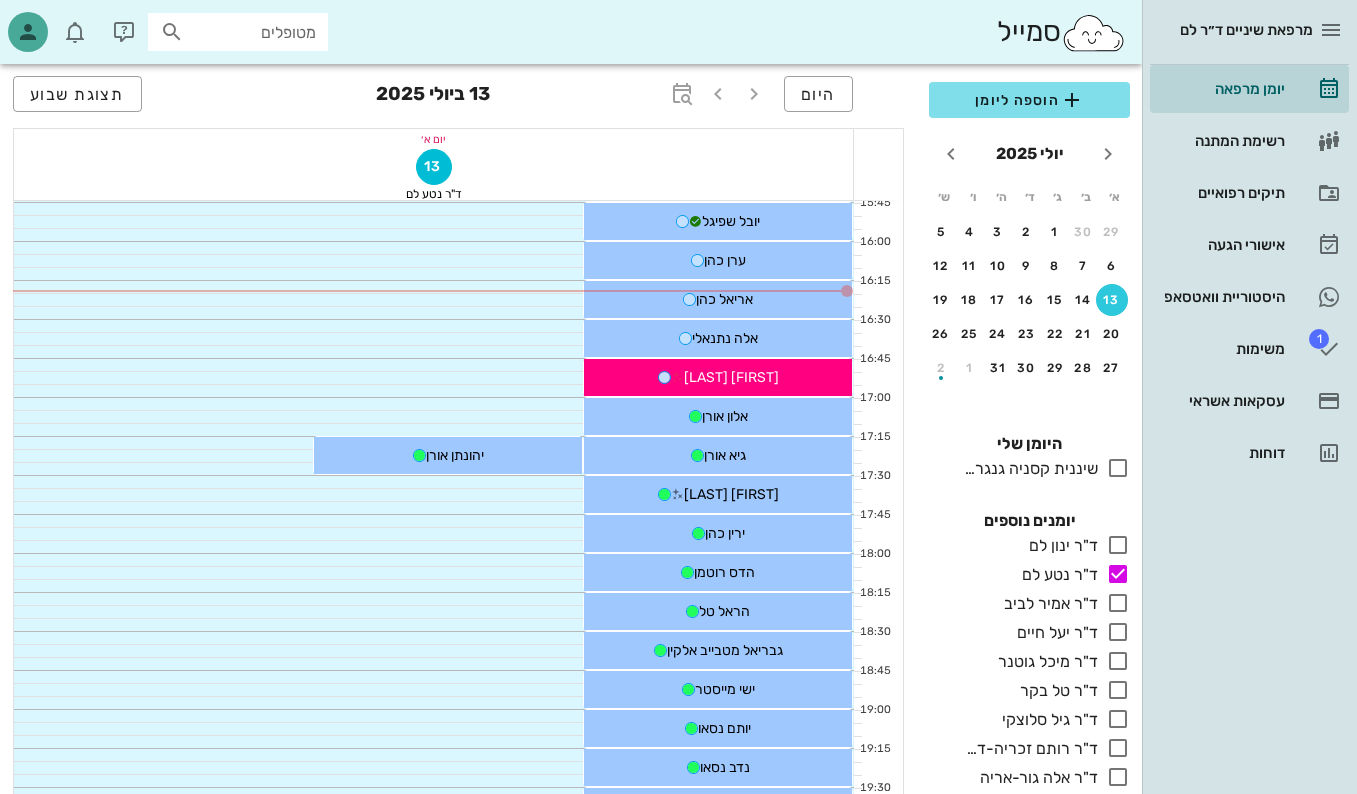 scroll, scrollTop: 1400, scrollLeft: 0, axis: vertical 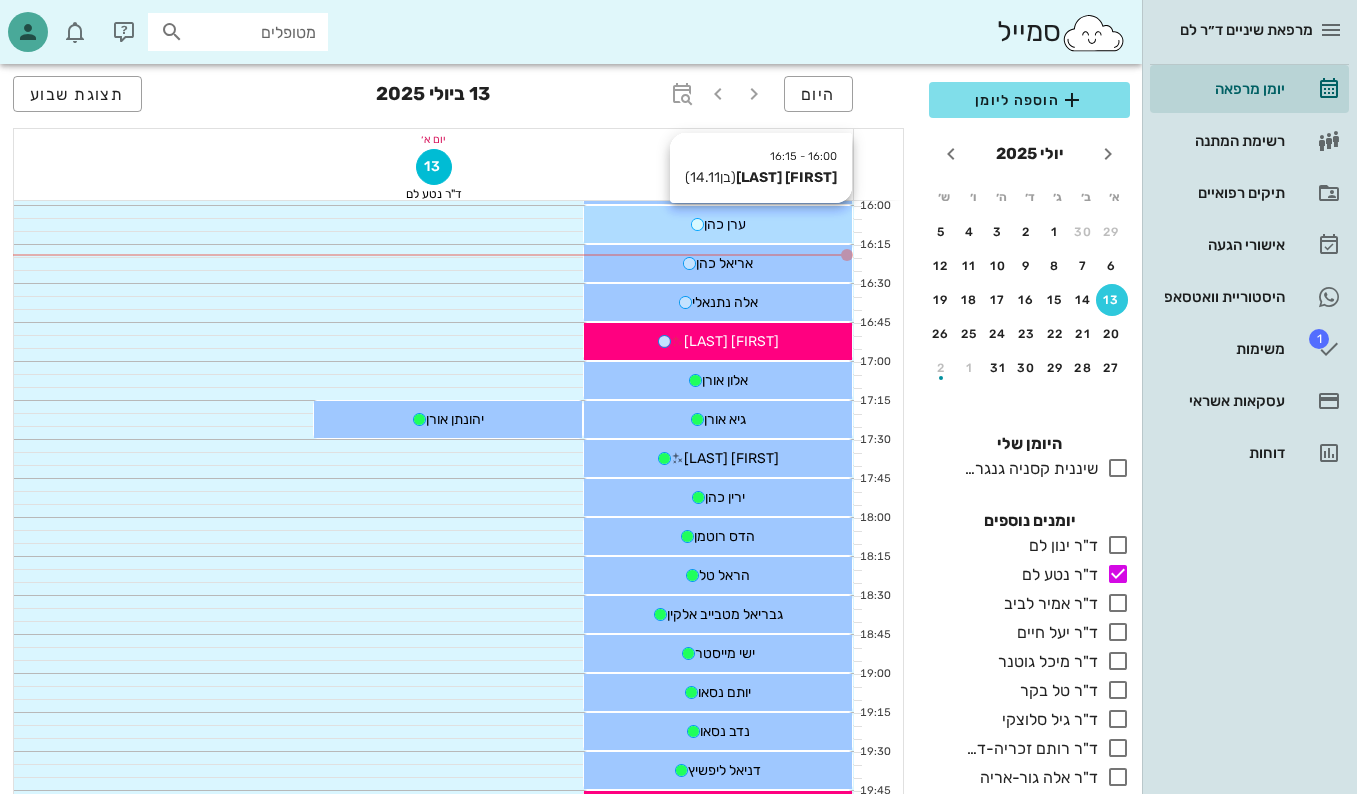click on "ערן כהן" at bounding box center (718, 224) 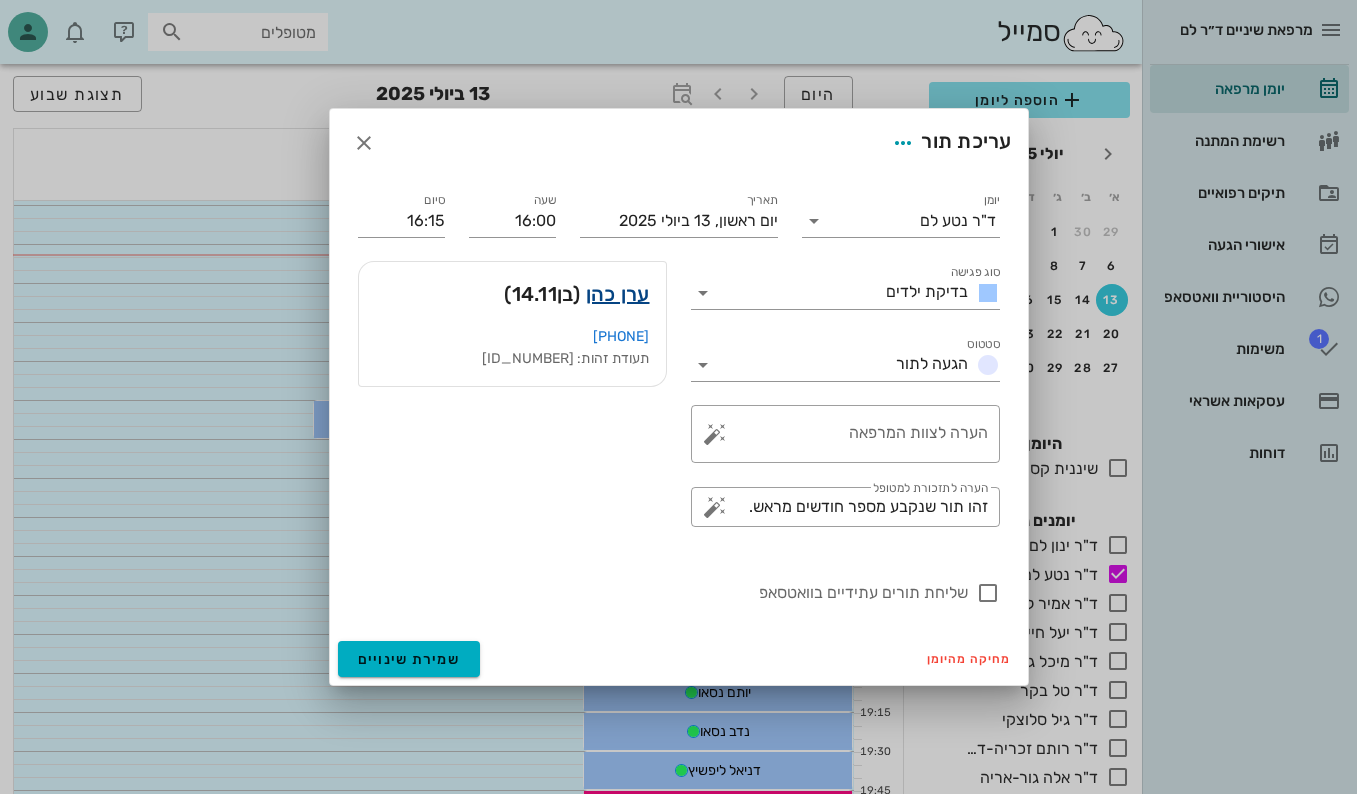 click on "ערן
כהן" at bounding box center (618, 294) 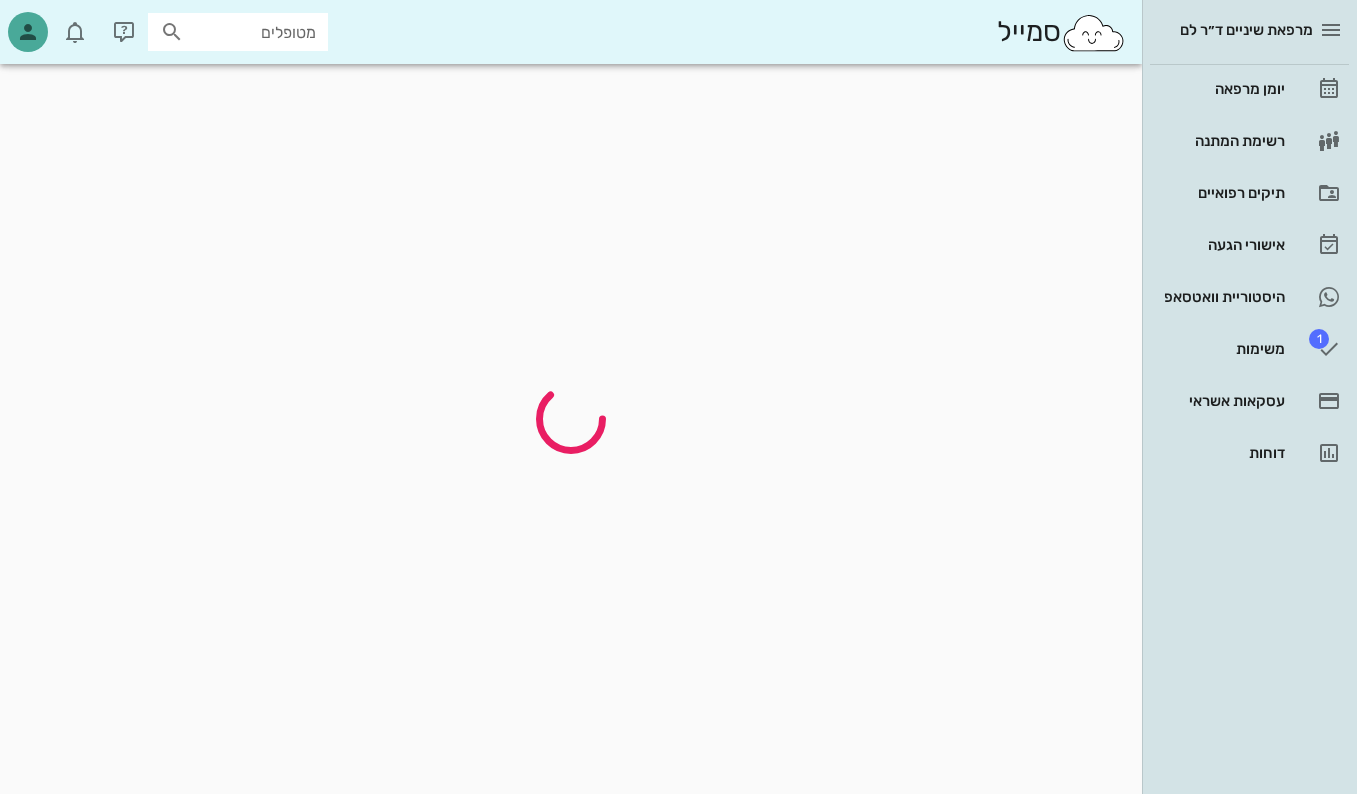 scroll, scrollTop: 0, scrollLeft: 0, axis: both 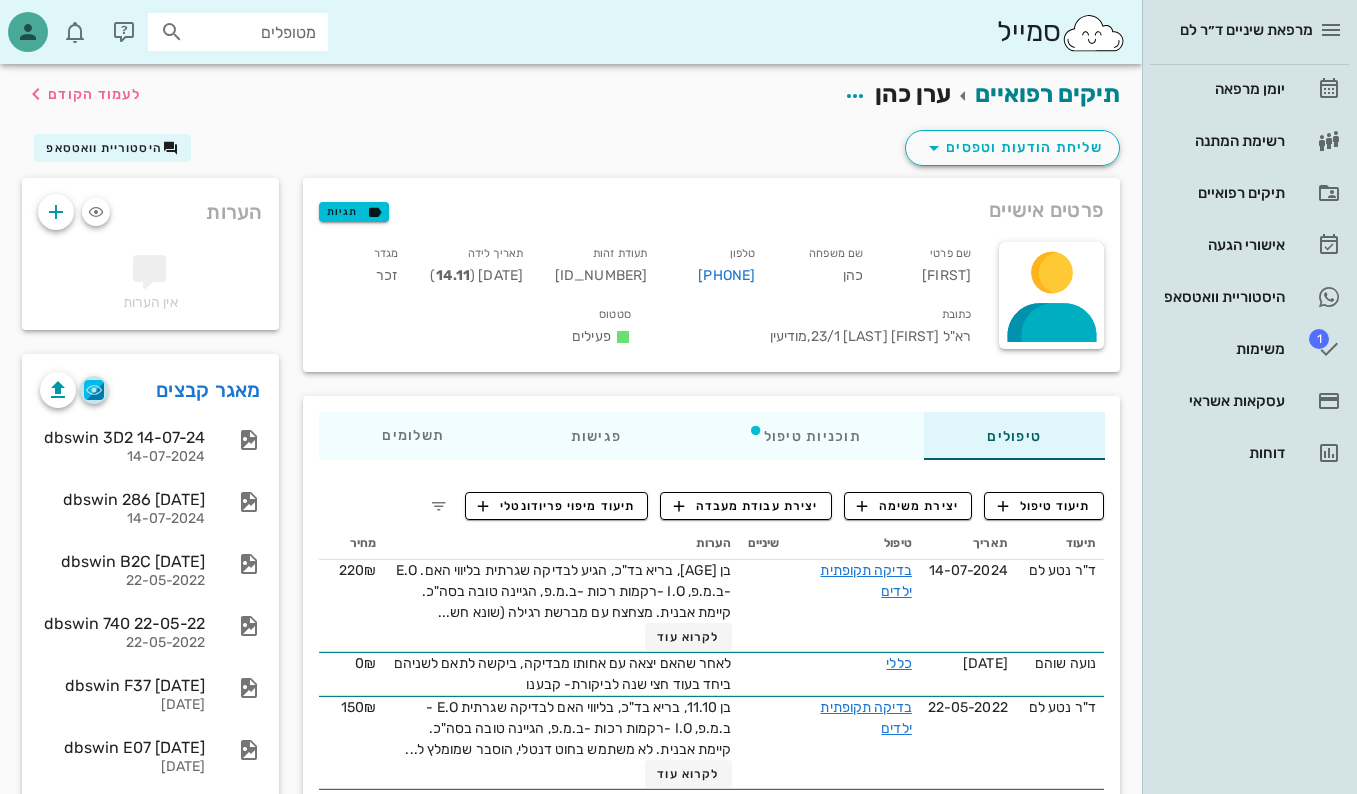 click at bounding box center [94, 390] 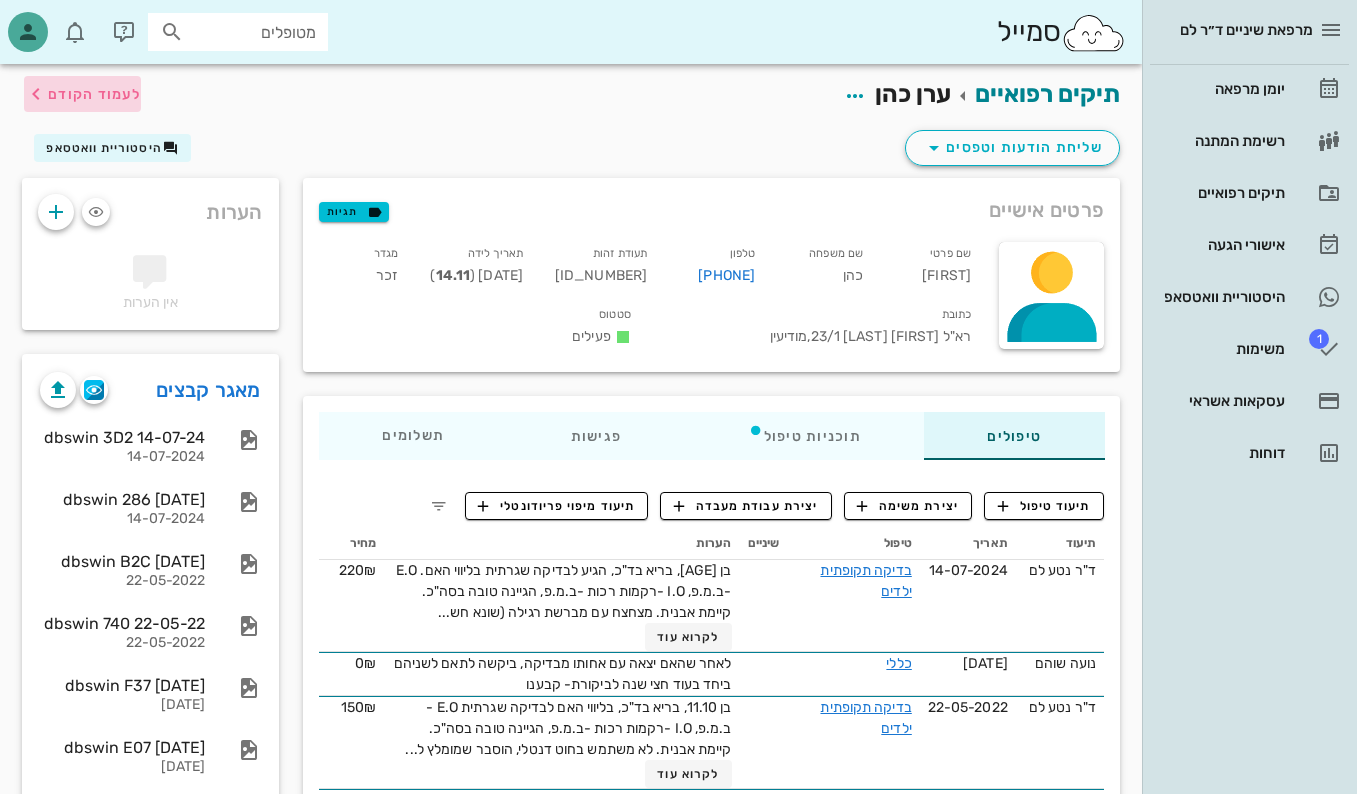 click on "לעמוד הקודם" at bounding box center [94, 94] 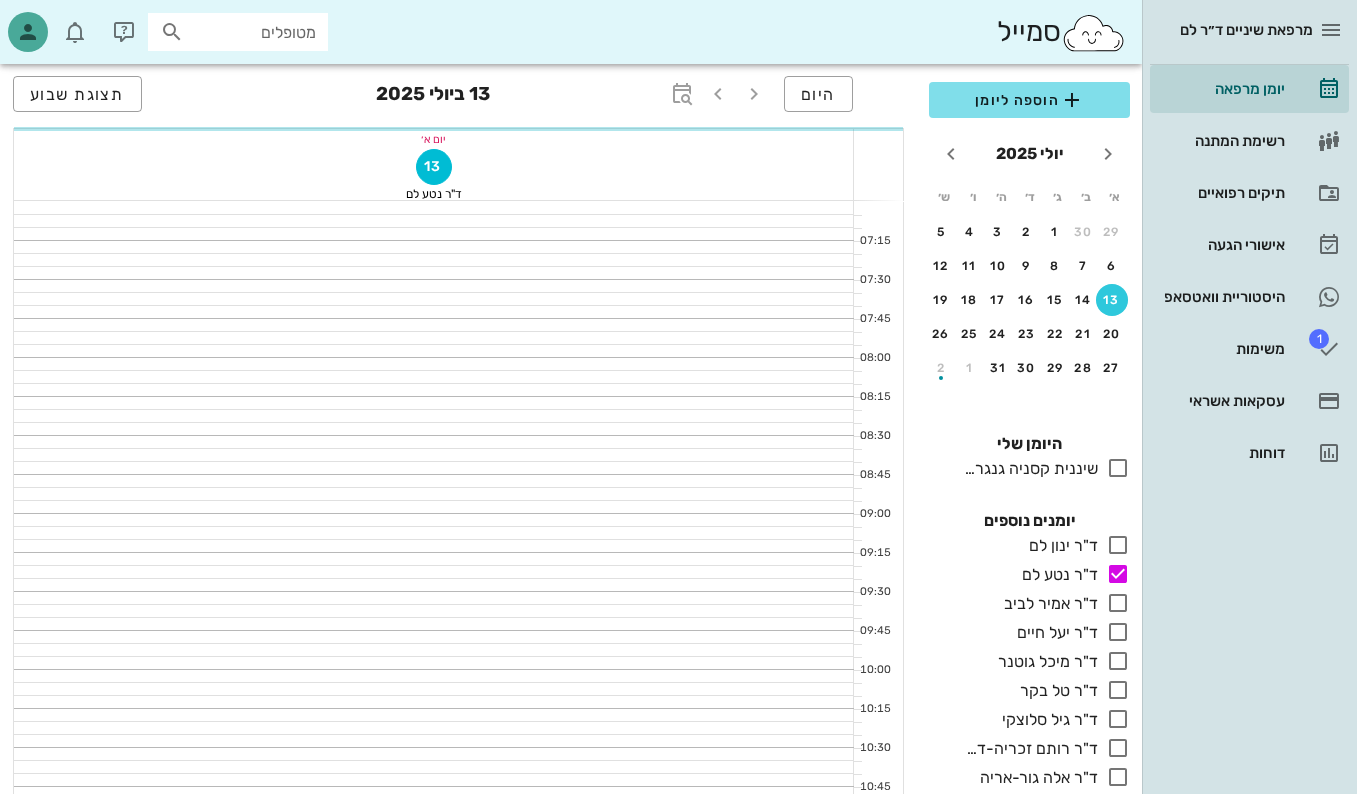 scroll, scrollTop: 1400, scrollLeft: 0, axis: vertical 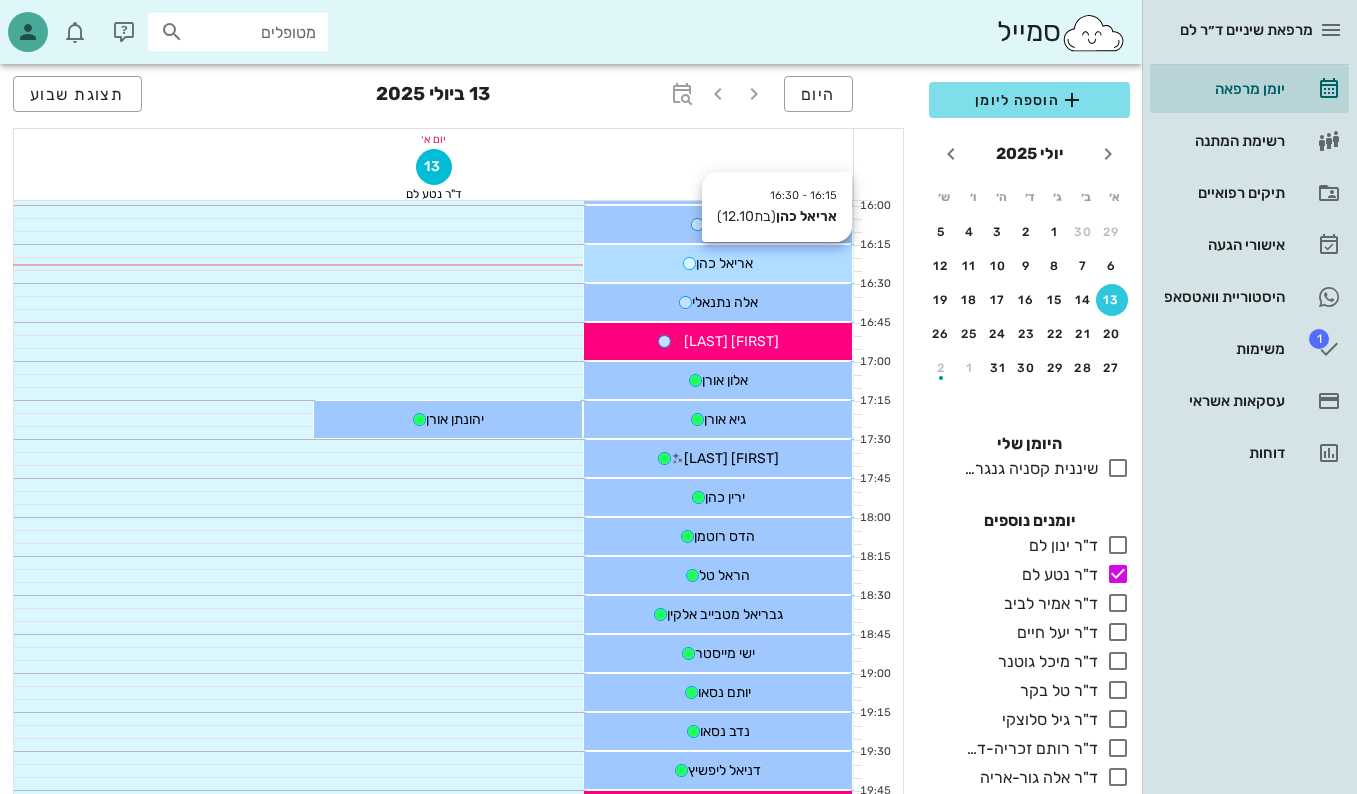 click on "אריאל כהן" at bounding box center (724, 263) 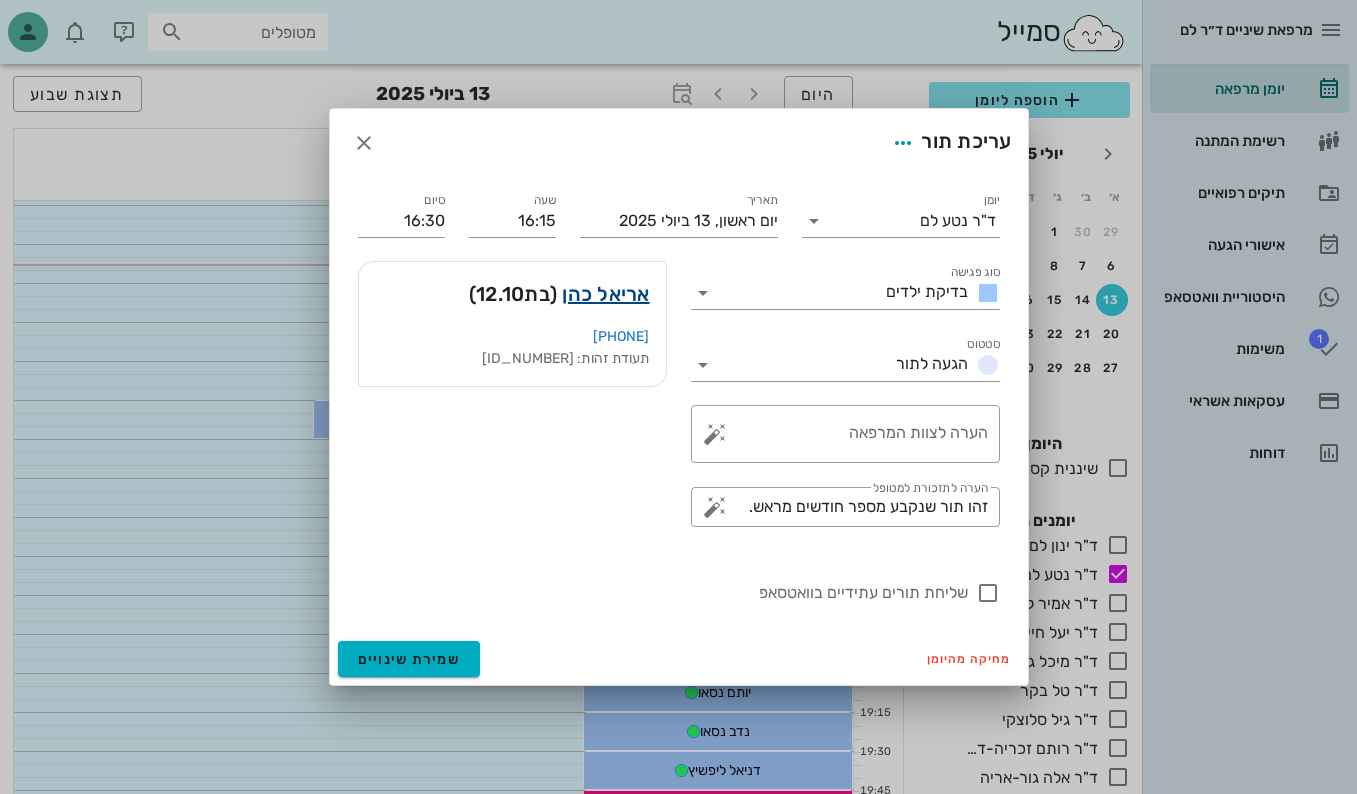 click on "אריאל
כהן" at bounding box center (605, 294) 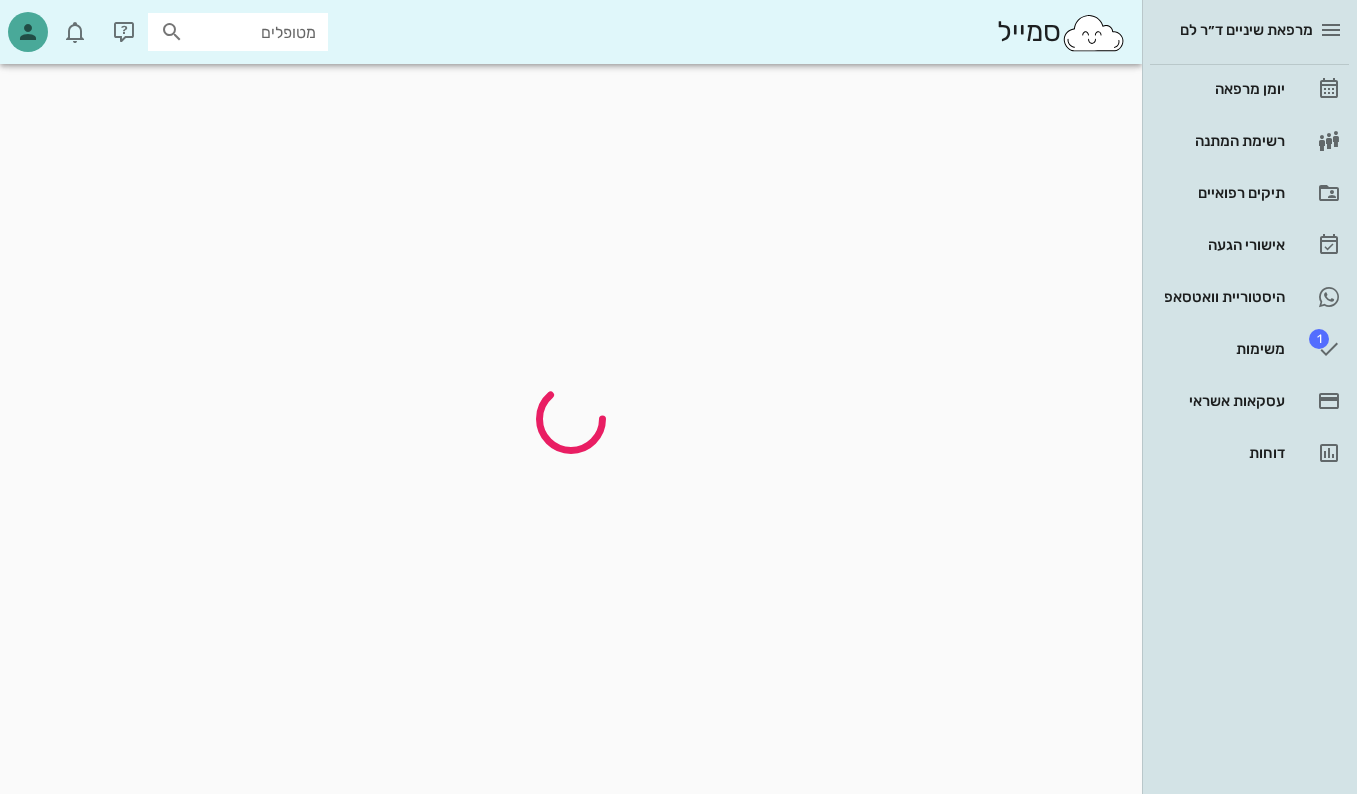 scroll, scrollTop: 0, scrollLeft: 0, axis: both 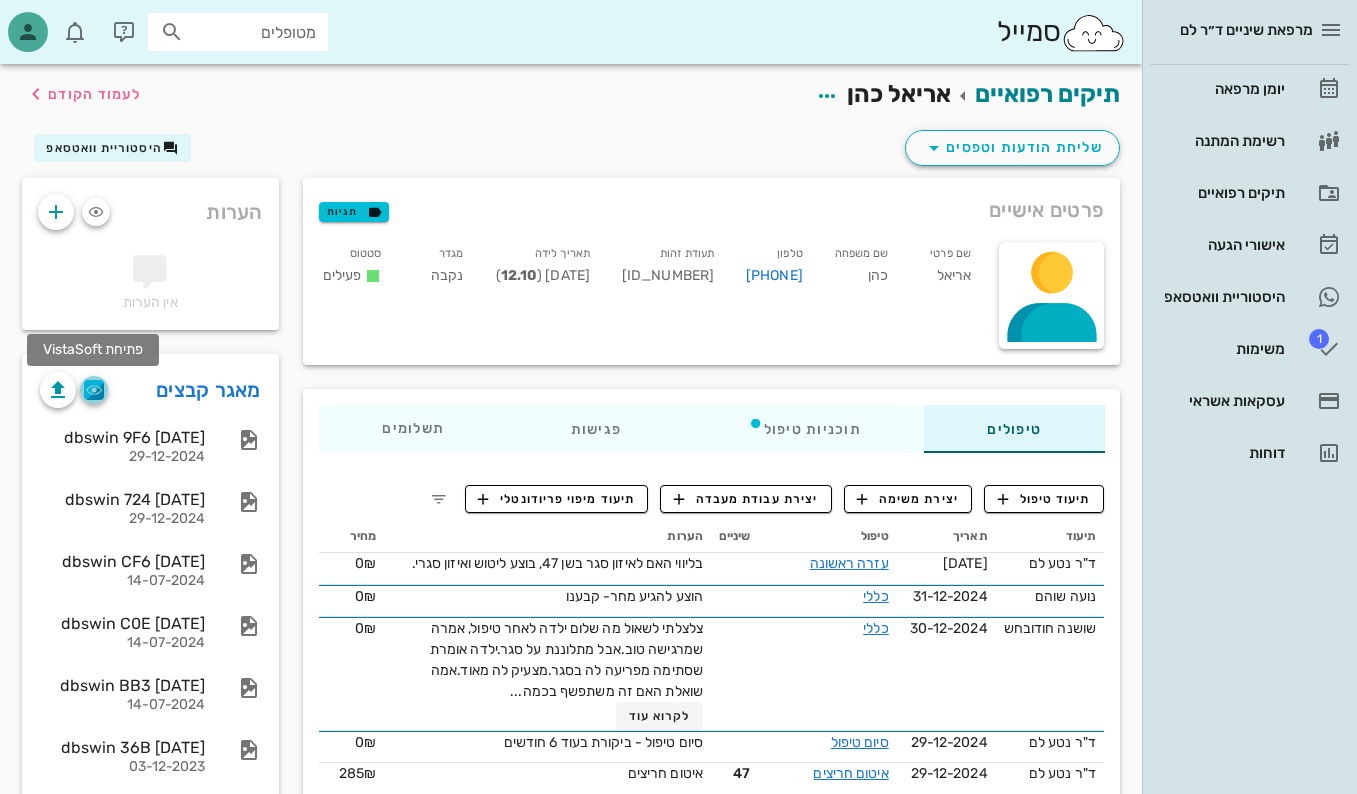 click at bounding box center (94, 390) 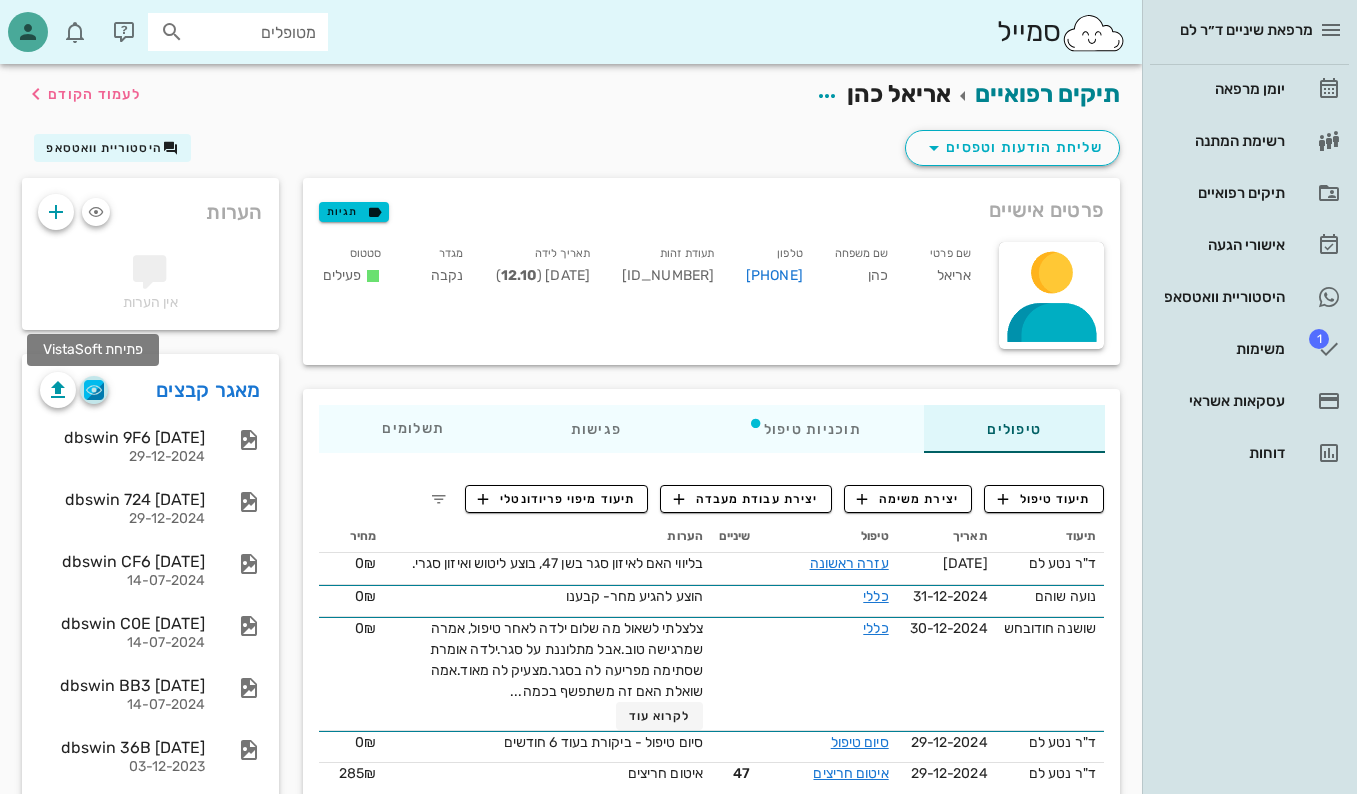 click at bounding box center (94, 390) 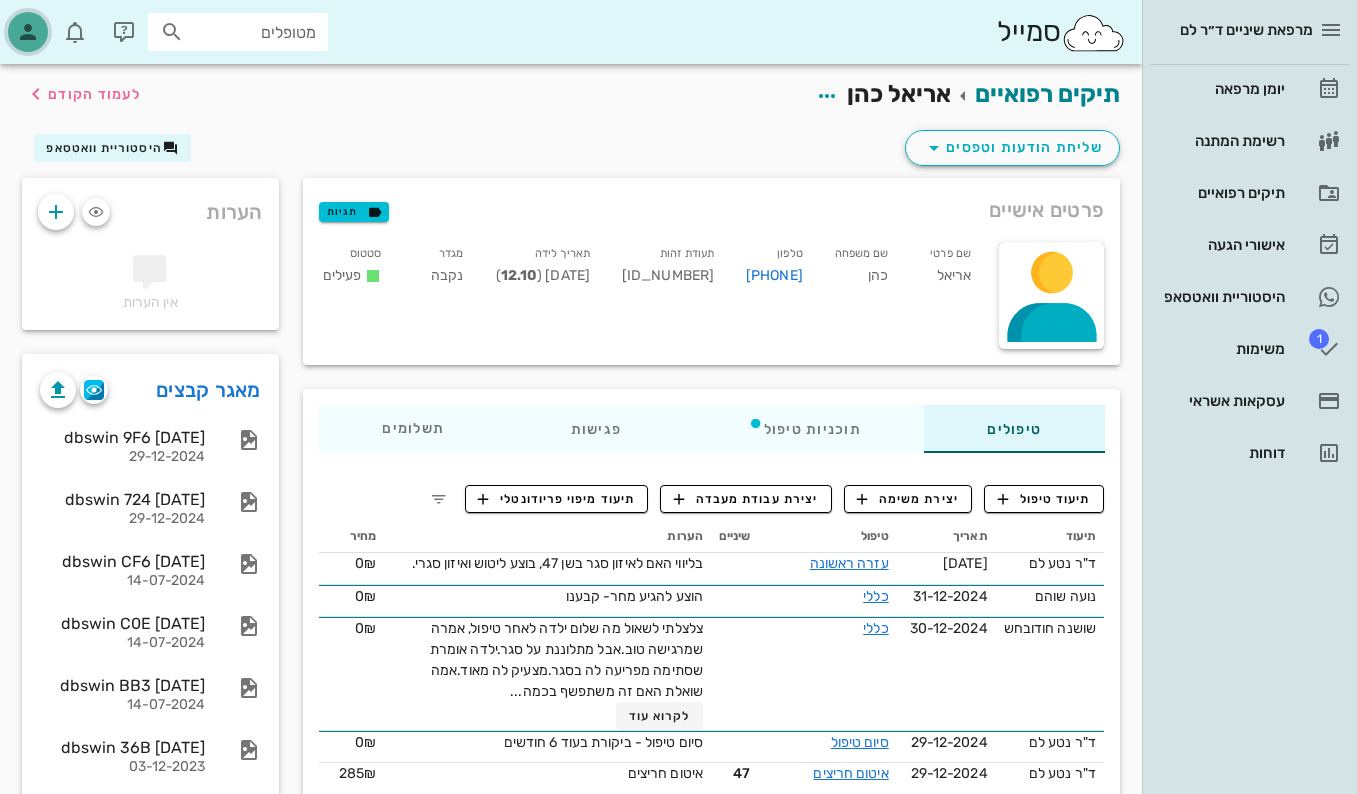 click at bounding box center [28, 32] 